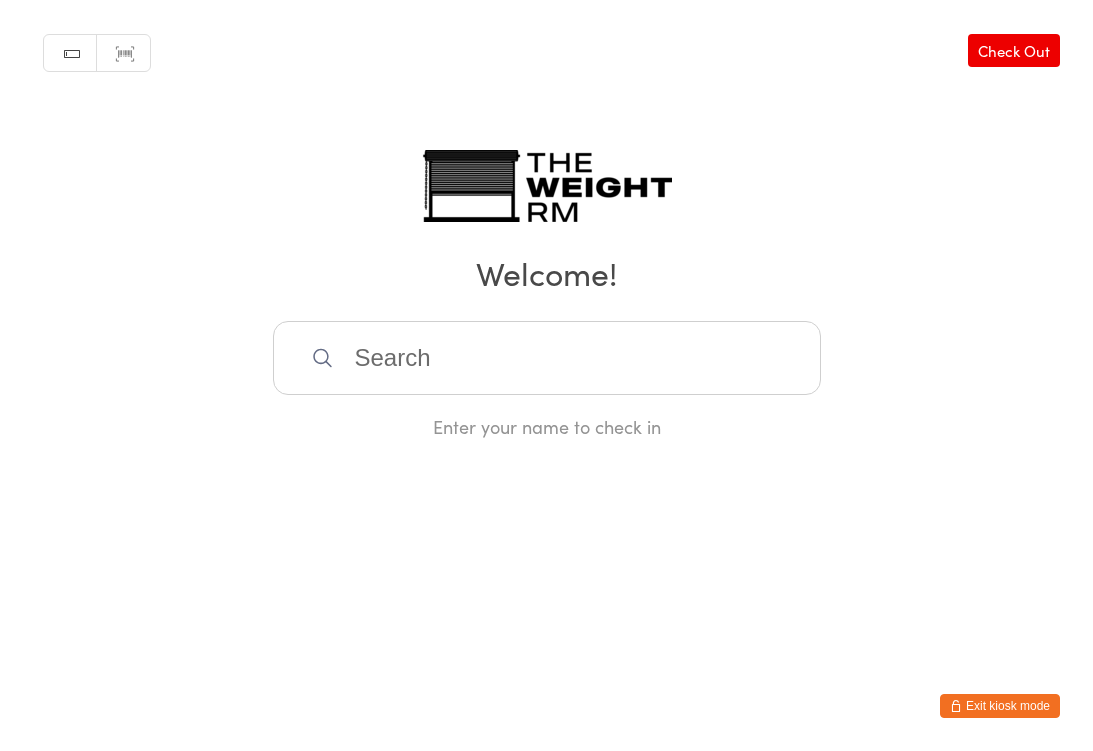 scroll, scrollTop: 0, scrollLeft: 0, axis: both 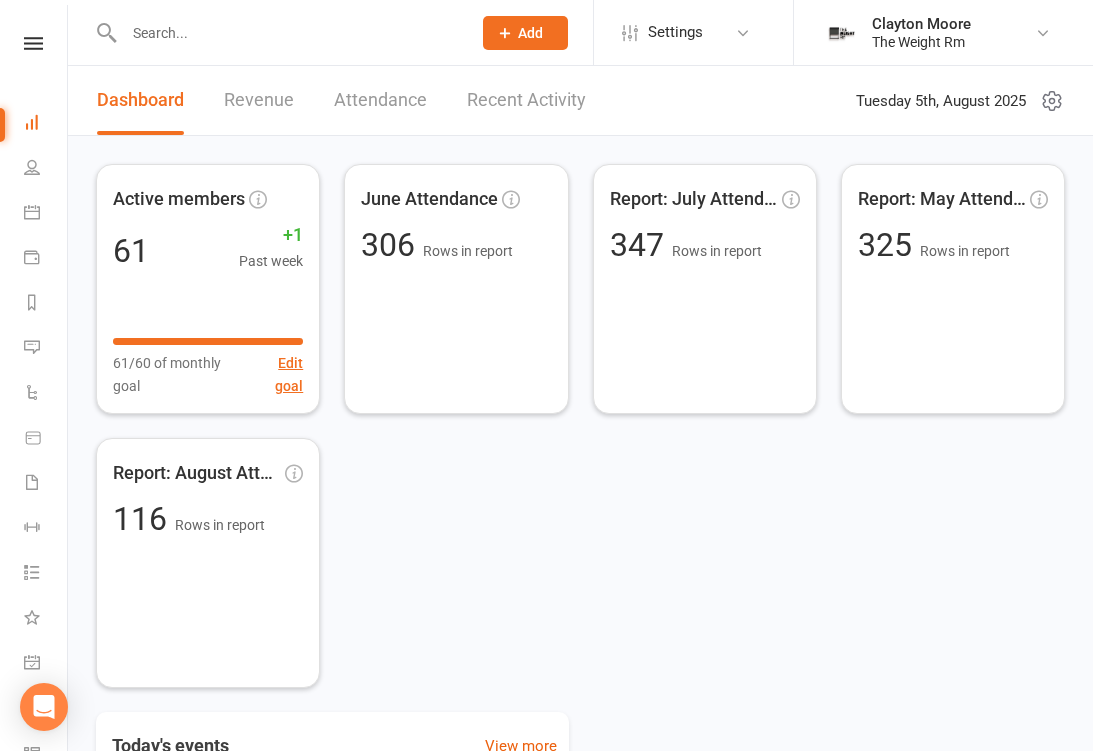 click at bounding box center [32, 212] 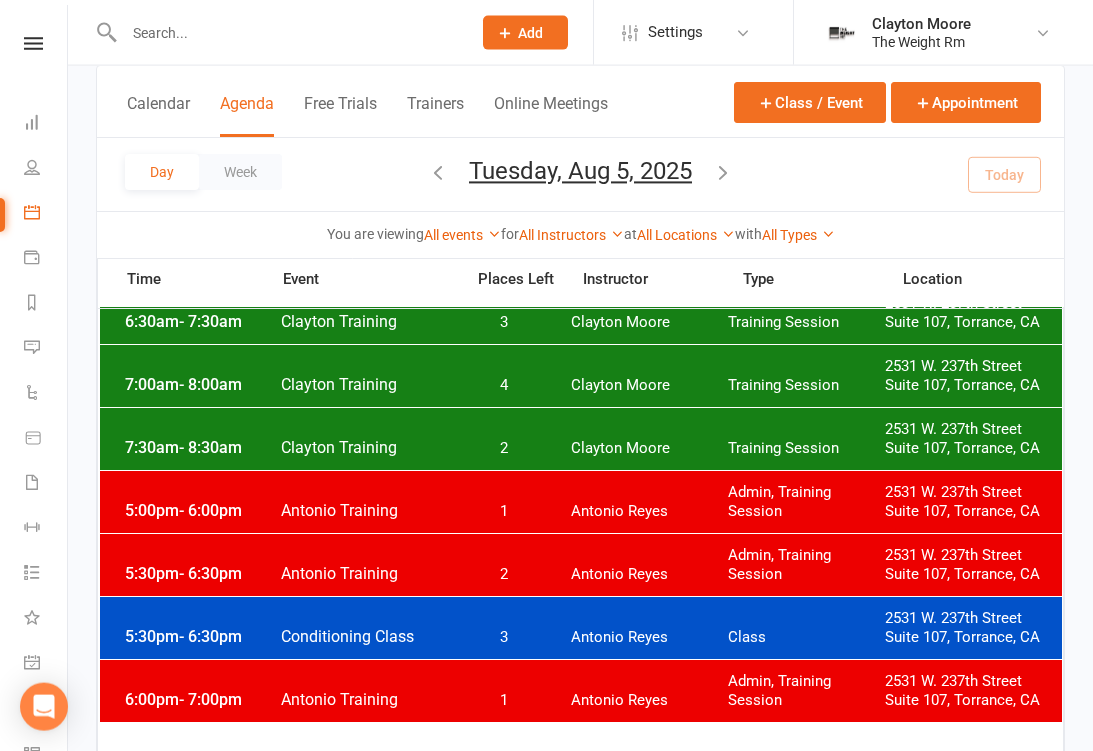 scroll, scrollTop: 278, scrollLeft: 0, axis: vertical 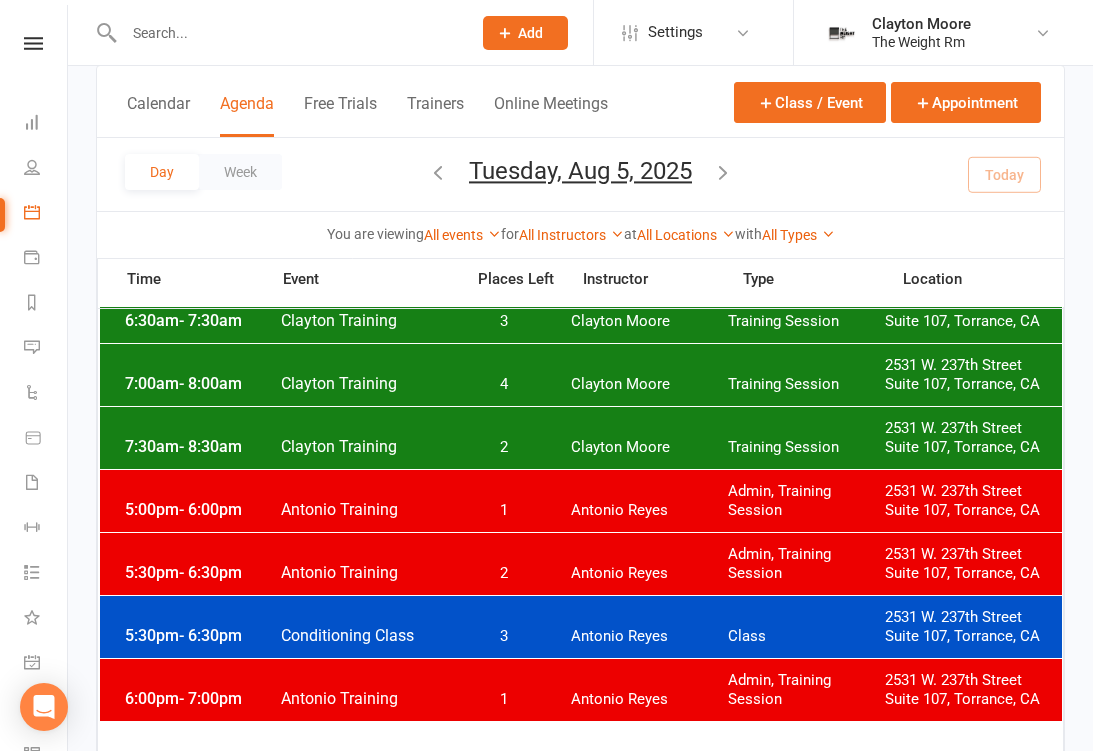 click at bounding box center (32, 257) 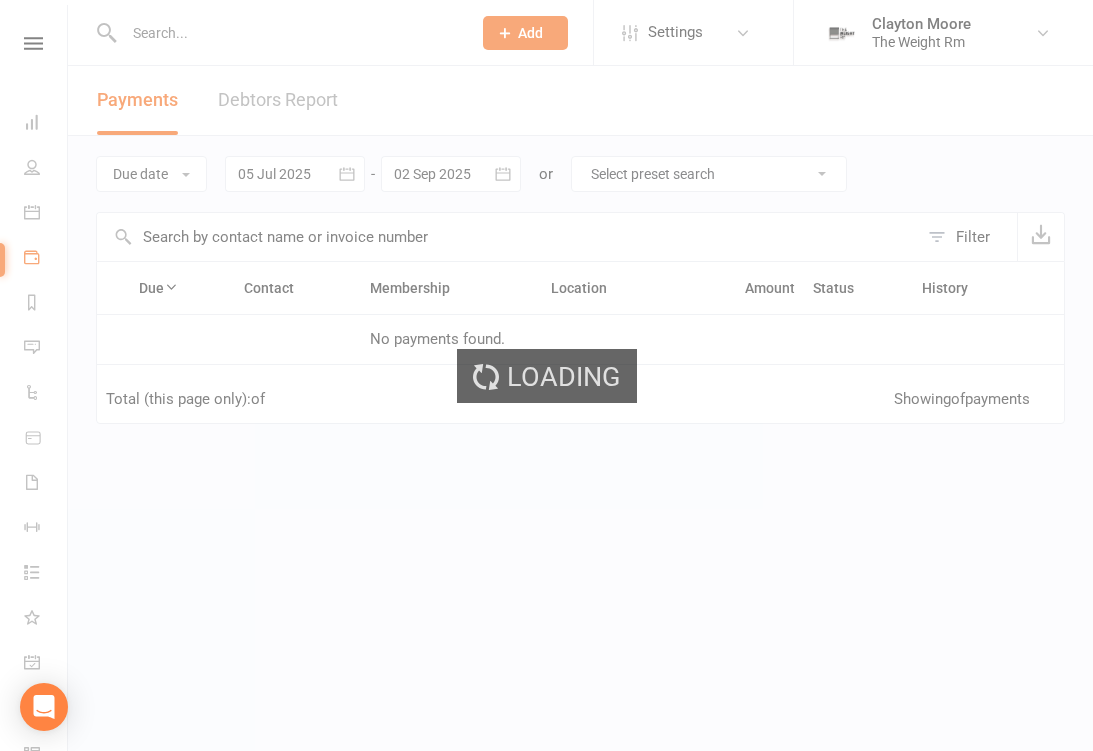 scroll, scrollTop: 0, scrollLeft: 0, axis: both 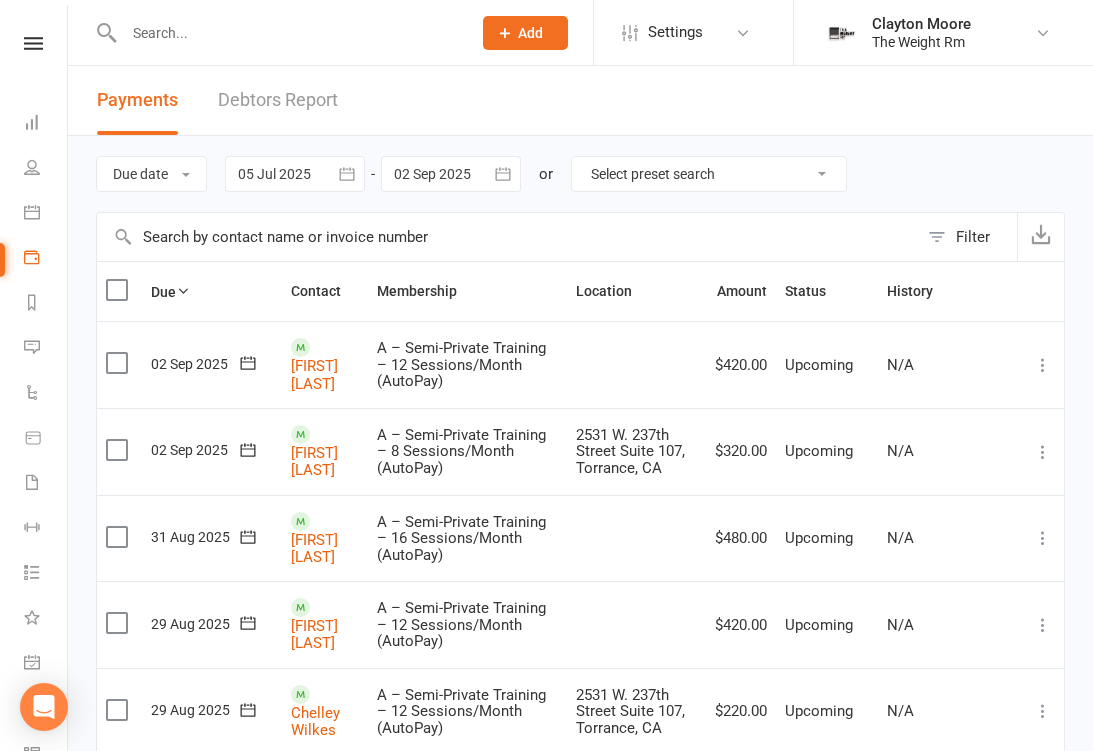 click at bounding box center [32, 212] 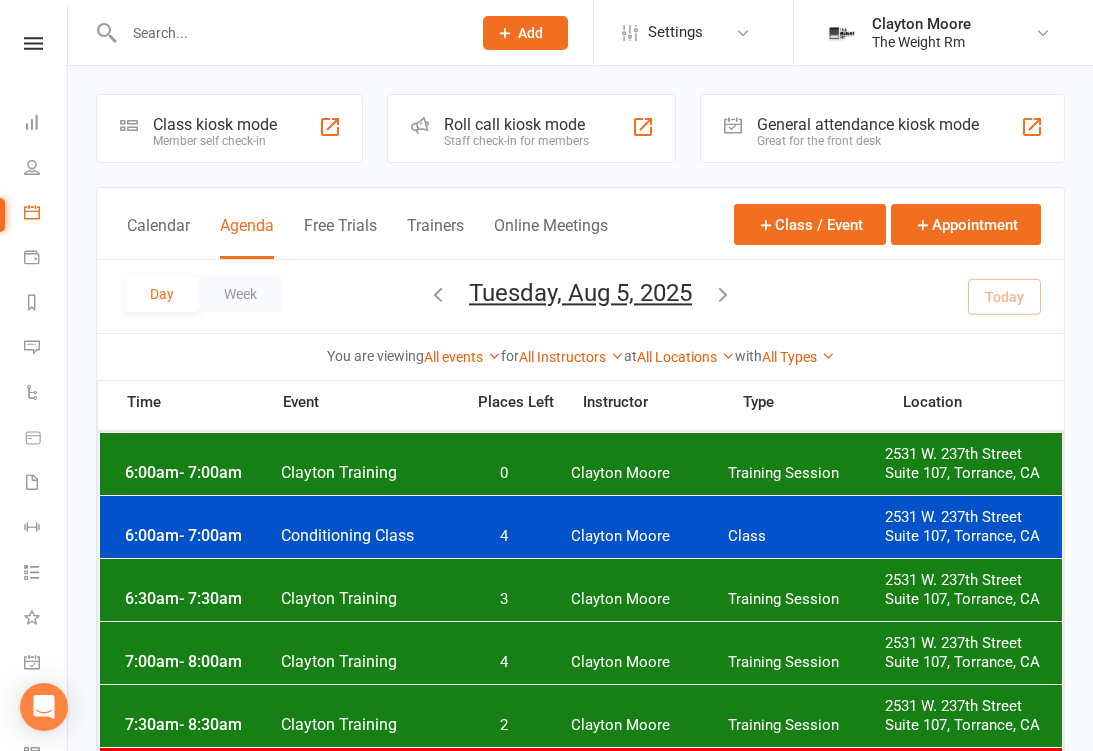 click on "Calendar" at bounding box center [158, 237] 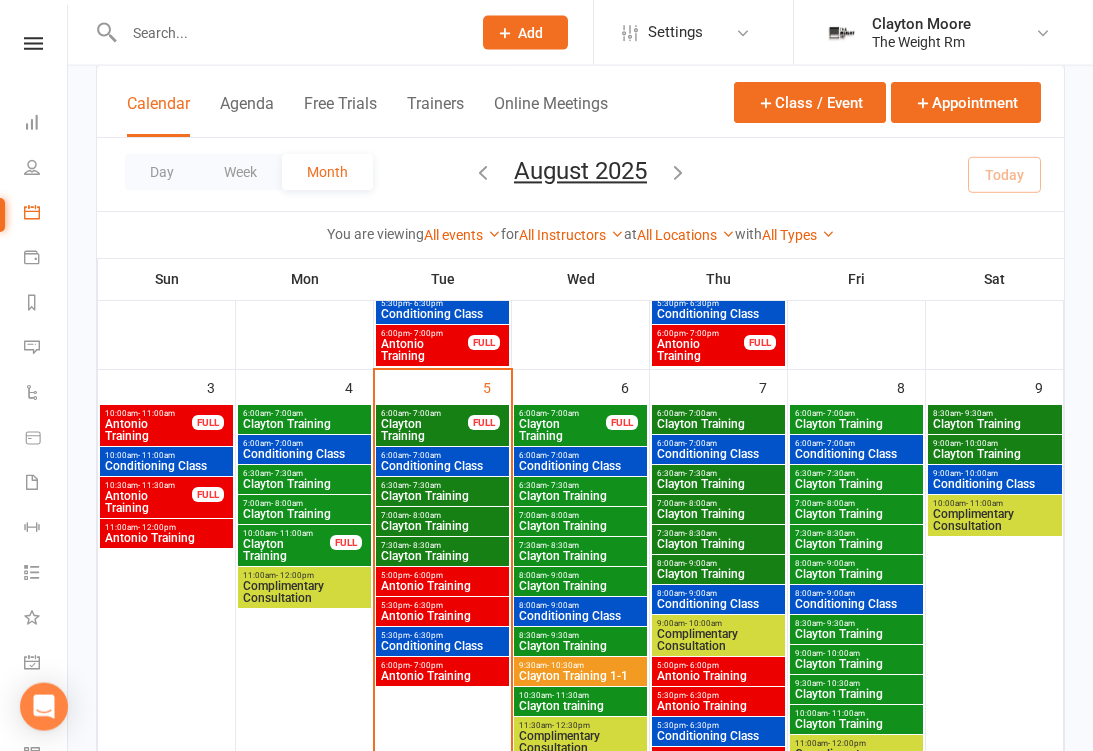 scroll, scrollTop: 486, scrollLeft: 0, axis: vertical 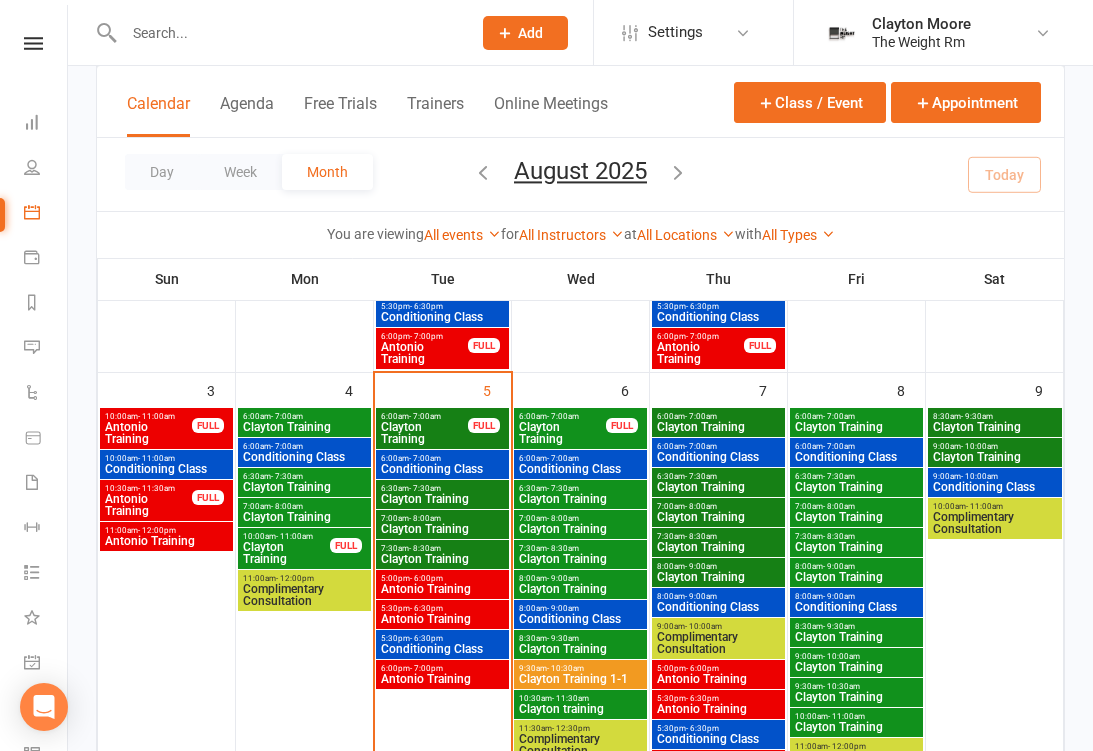 click on "Clayton Training 1-1" at bounding box center (580, 679) 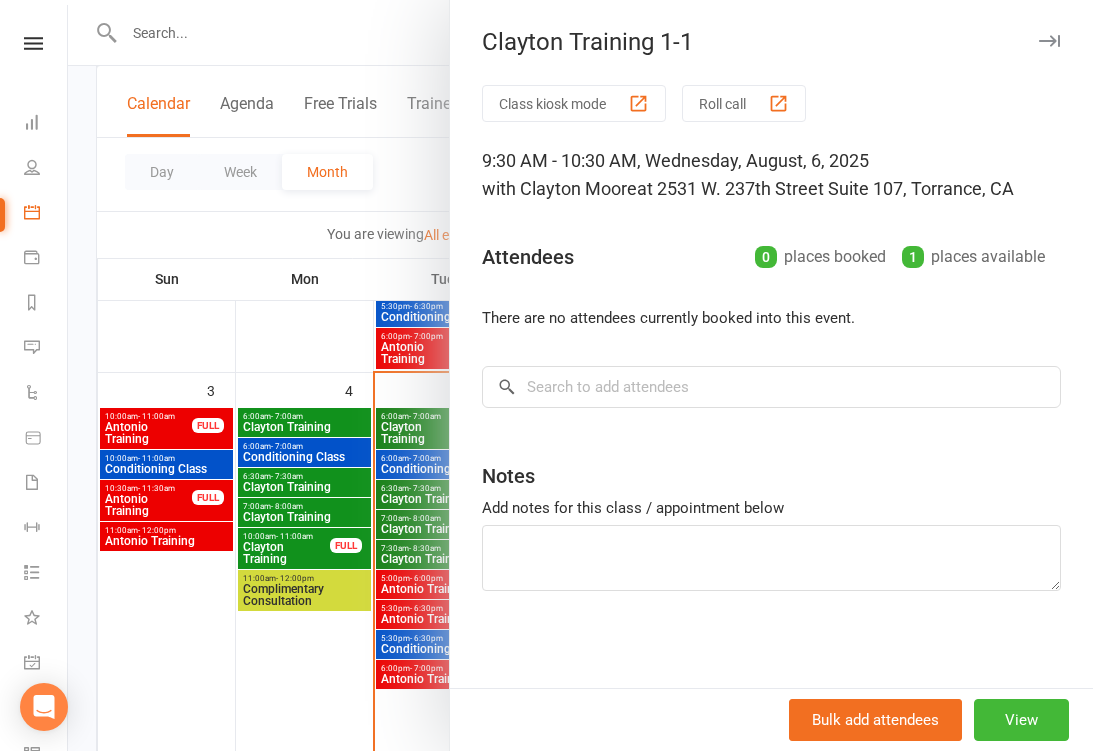 click at bounding box center [580, 375] 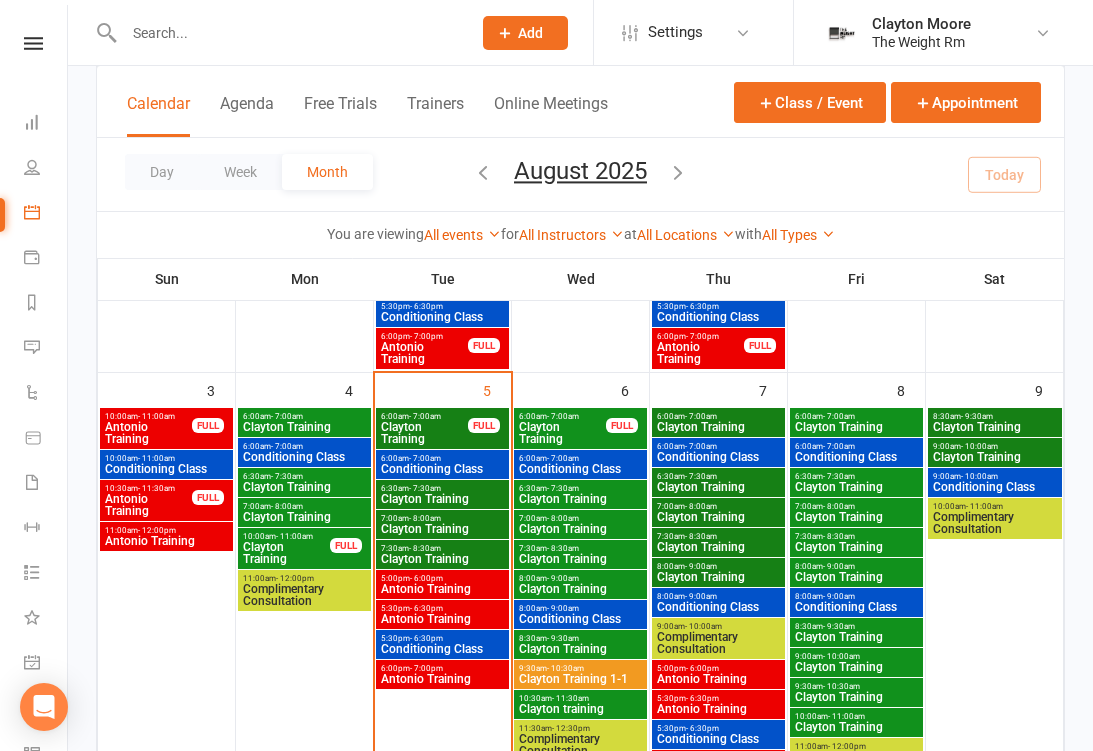 click on "General attendance" at bounding box center [46, 664] 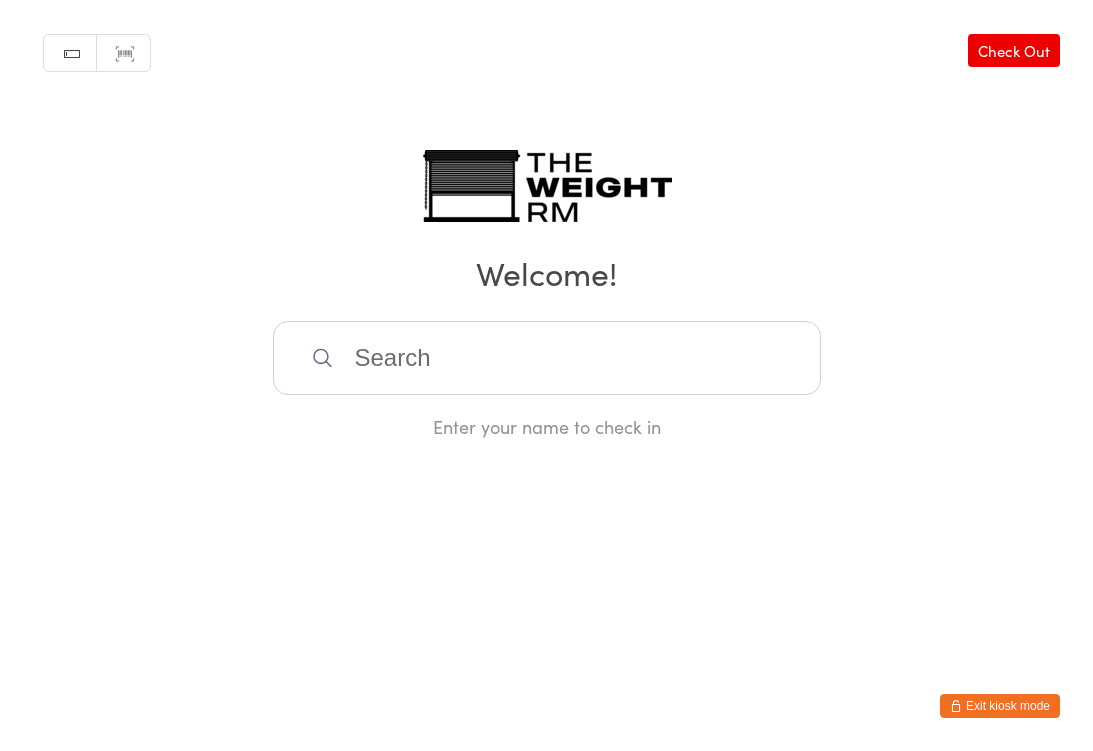 scroll, scrollTop: 0, scrollLeft: 0, axis: both 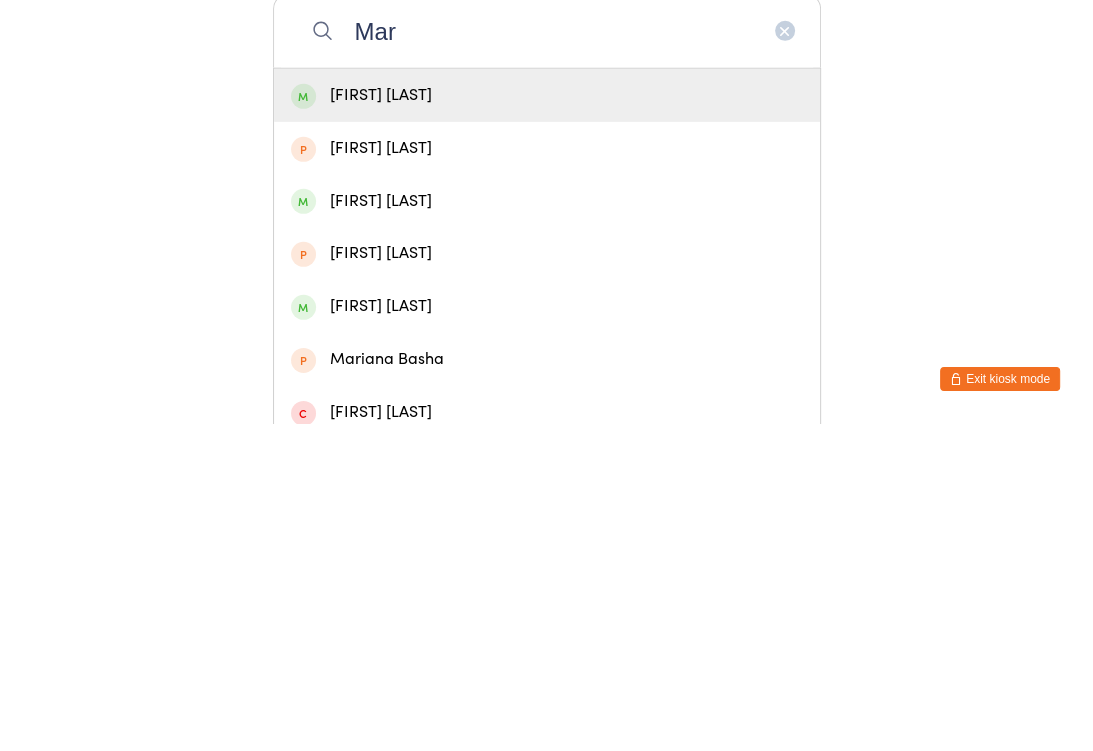 type on "Mar" 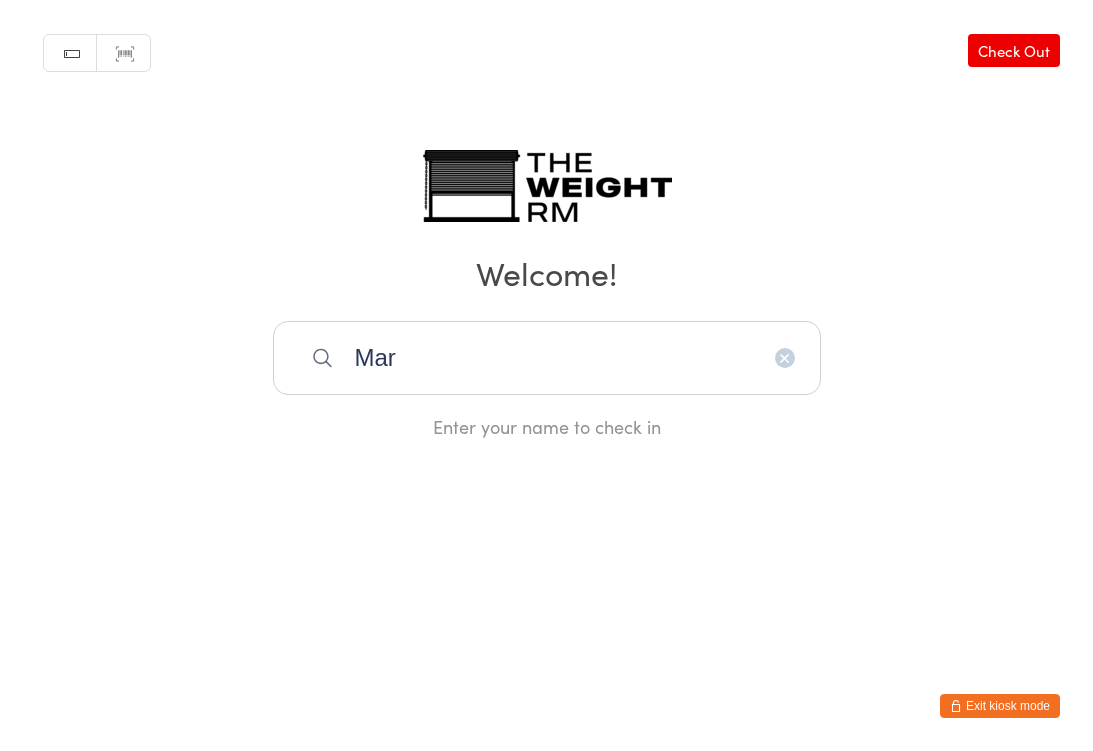 click on "Exit kiosk mode" at bounding box center [1000, 706] 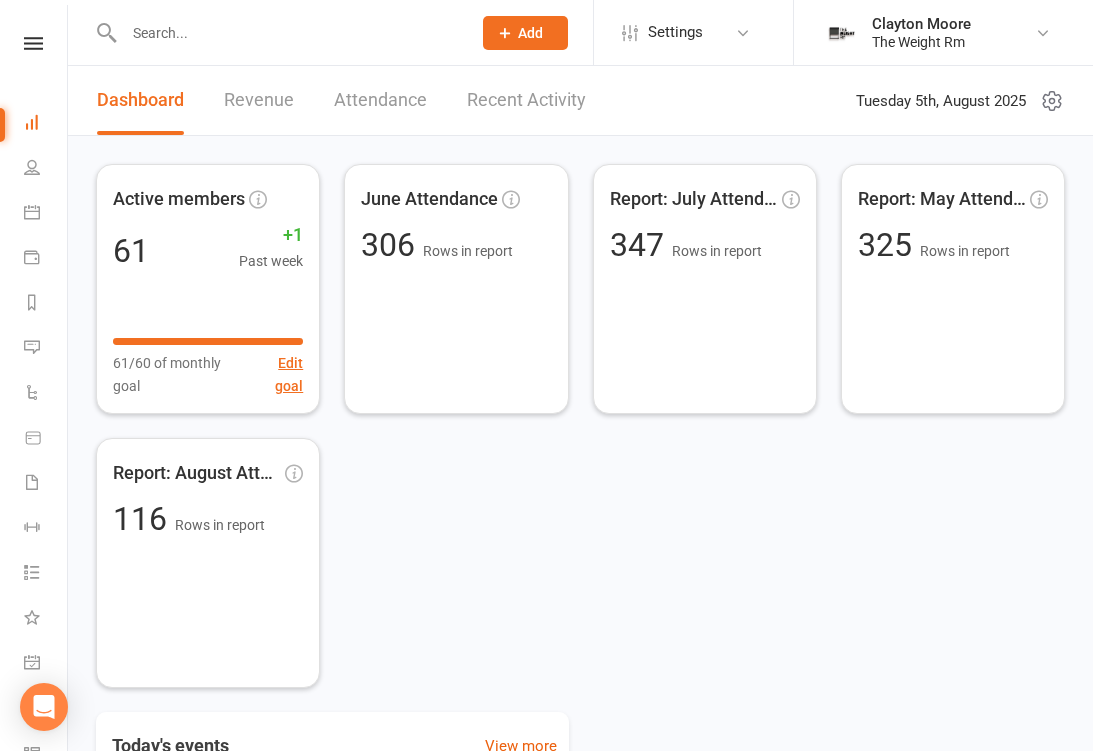 scroll, scrollTop: 0, scrollLeft: 0, axis: both 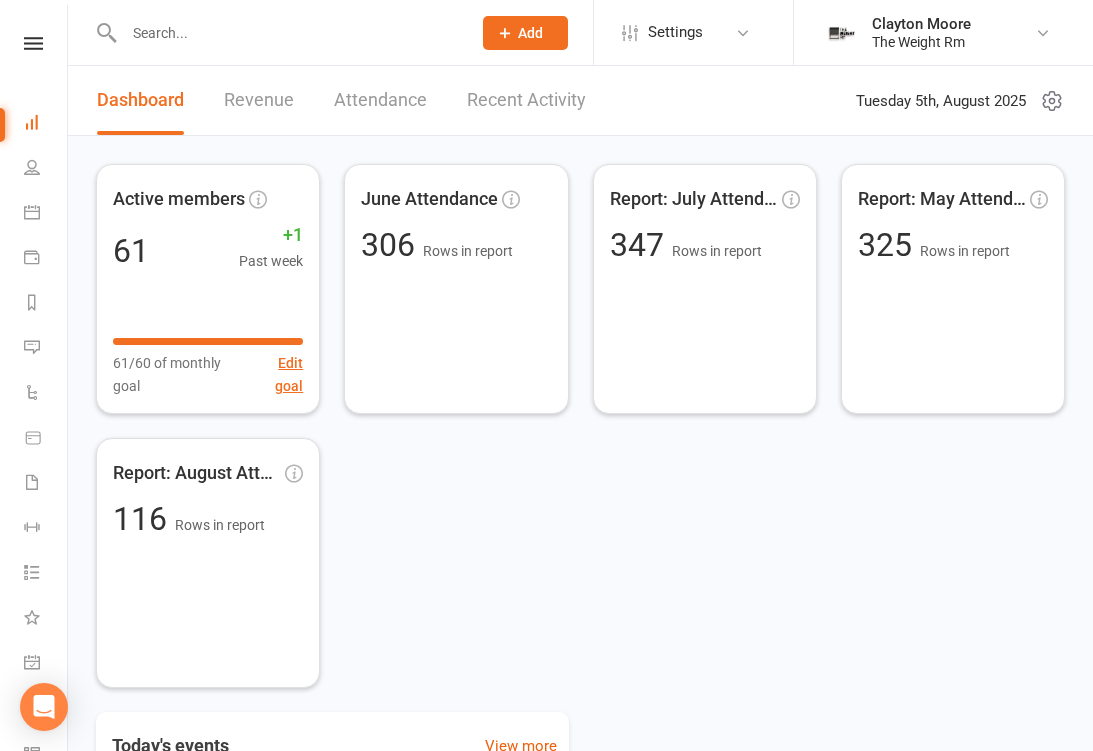 click on "Calendar" at bounding box center (33, 214) 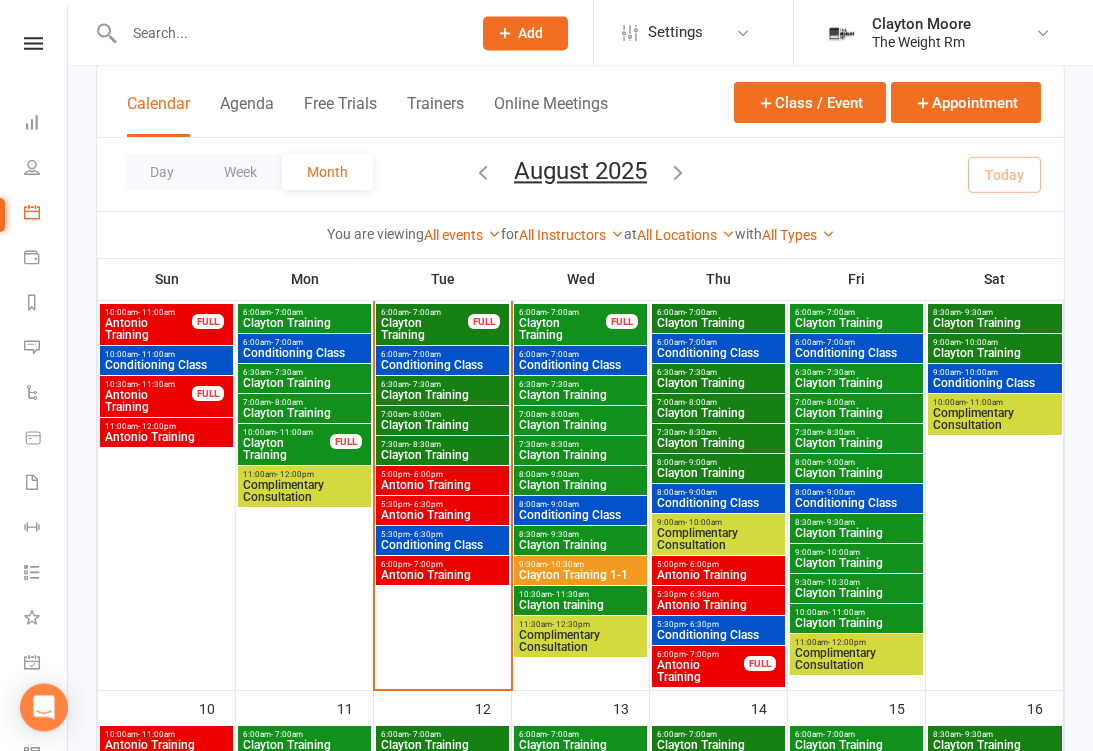 scroll, scrollTop: 590, scrollLeft: 0, axis: vertical 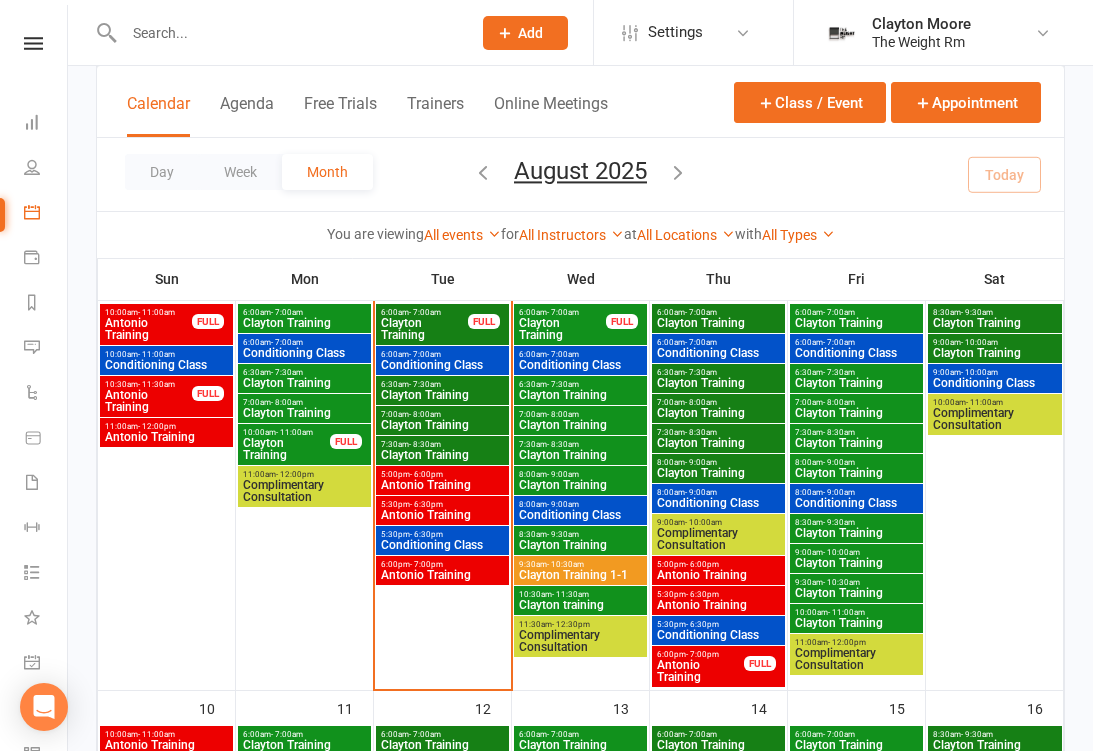 click on "Clayton Training" at bounding box center [442, 455] 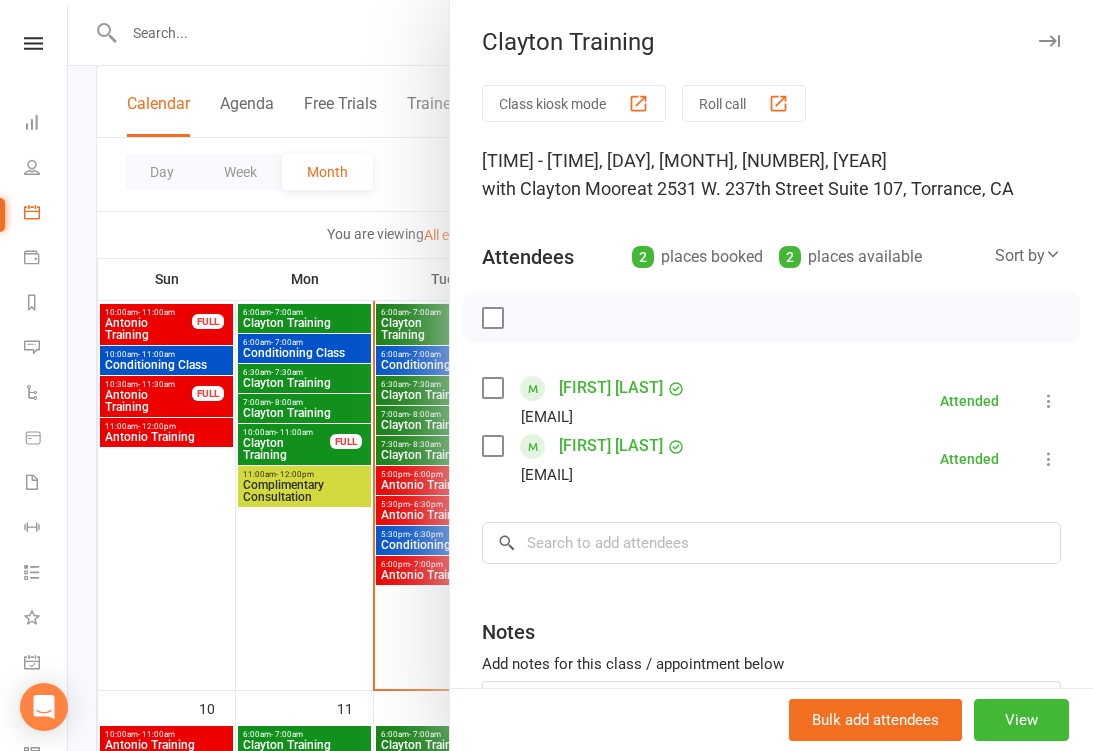 click at bounding box center (580, 375) 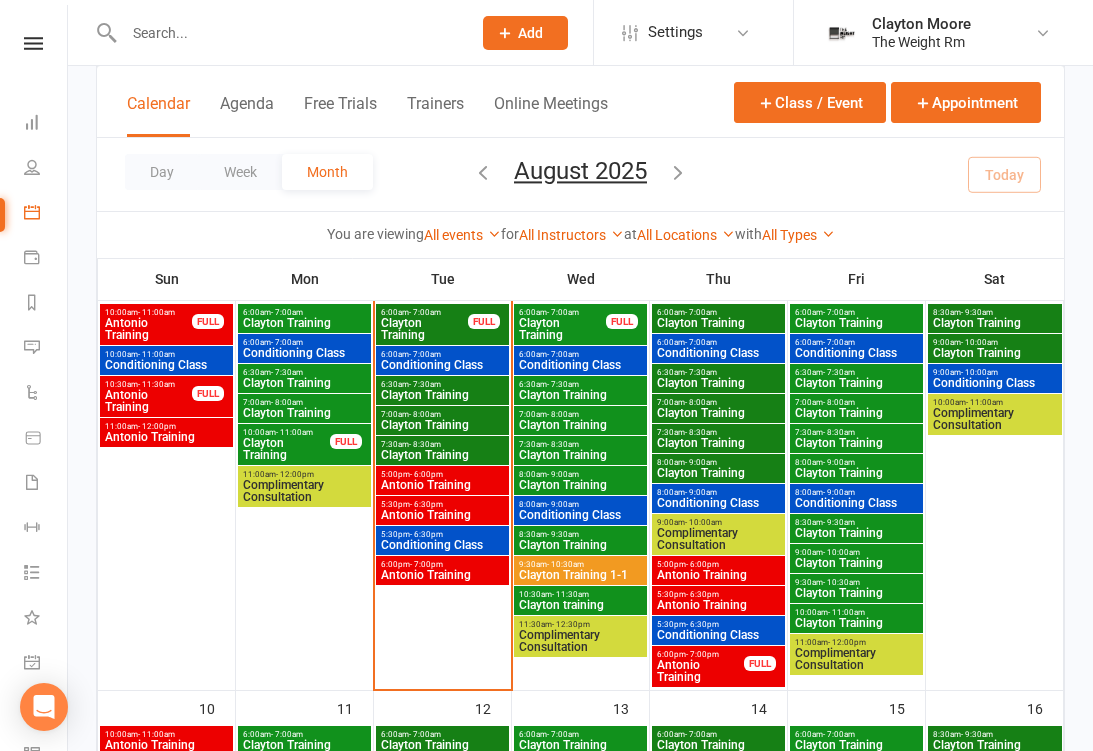 click on "Clayton Training 1-1" at bounding box center [580, 575] 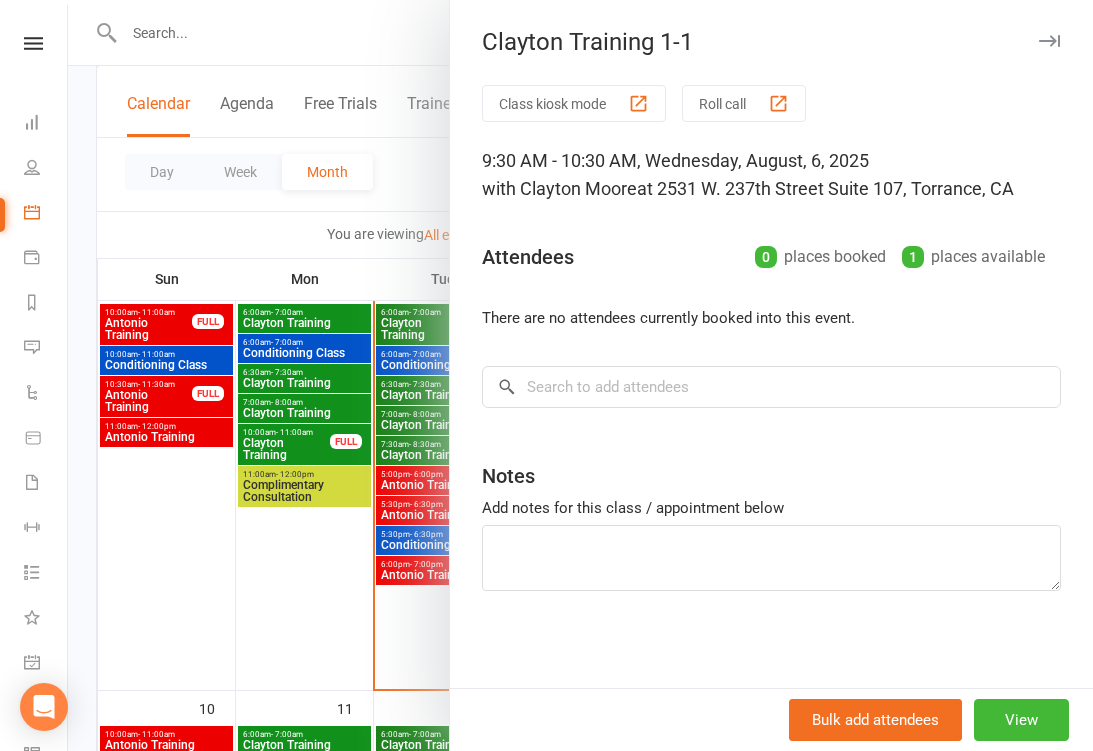 click at bounding box center (580, 375) 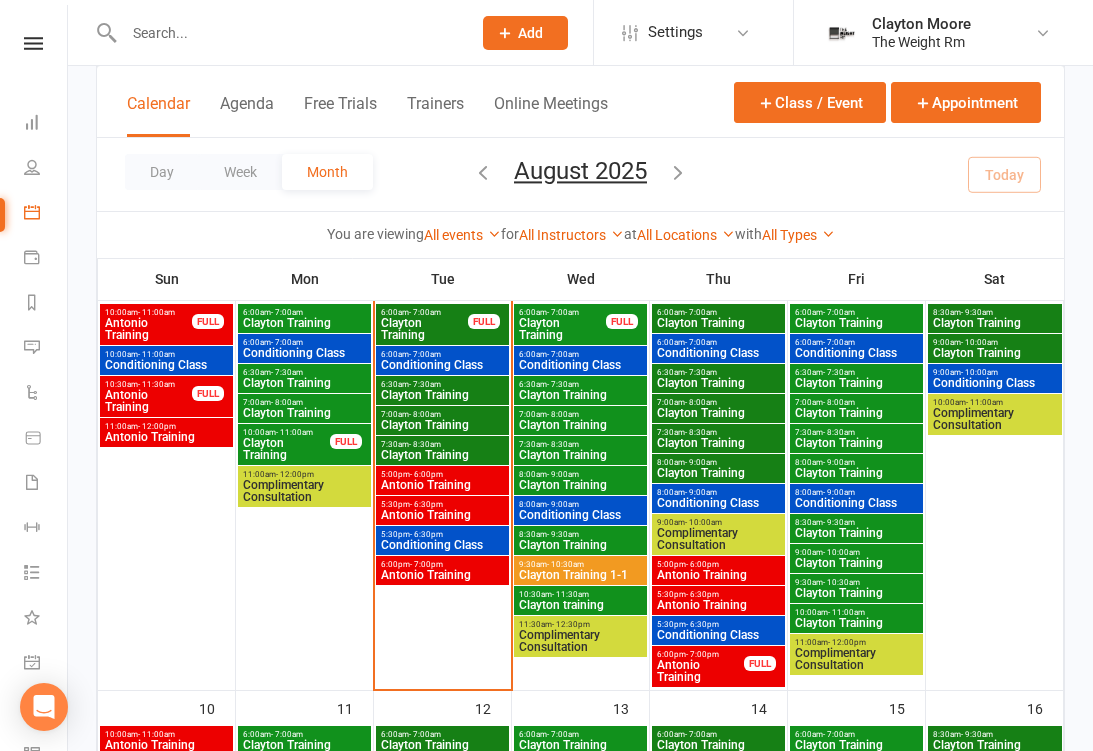 click at bounding box center (580, 375) 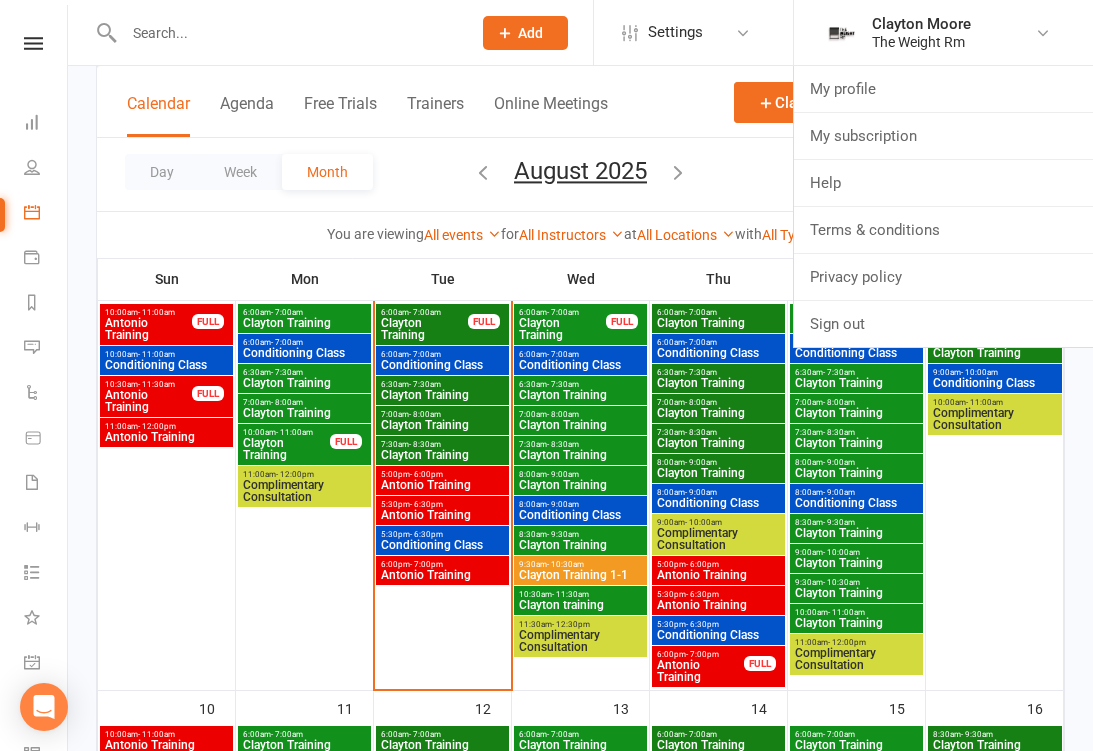 click on "My subscription" at bounding box center [943, 136] 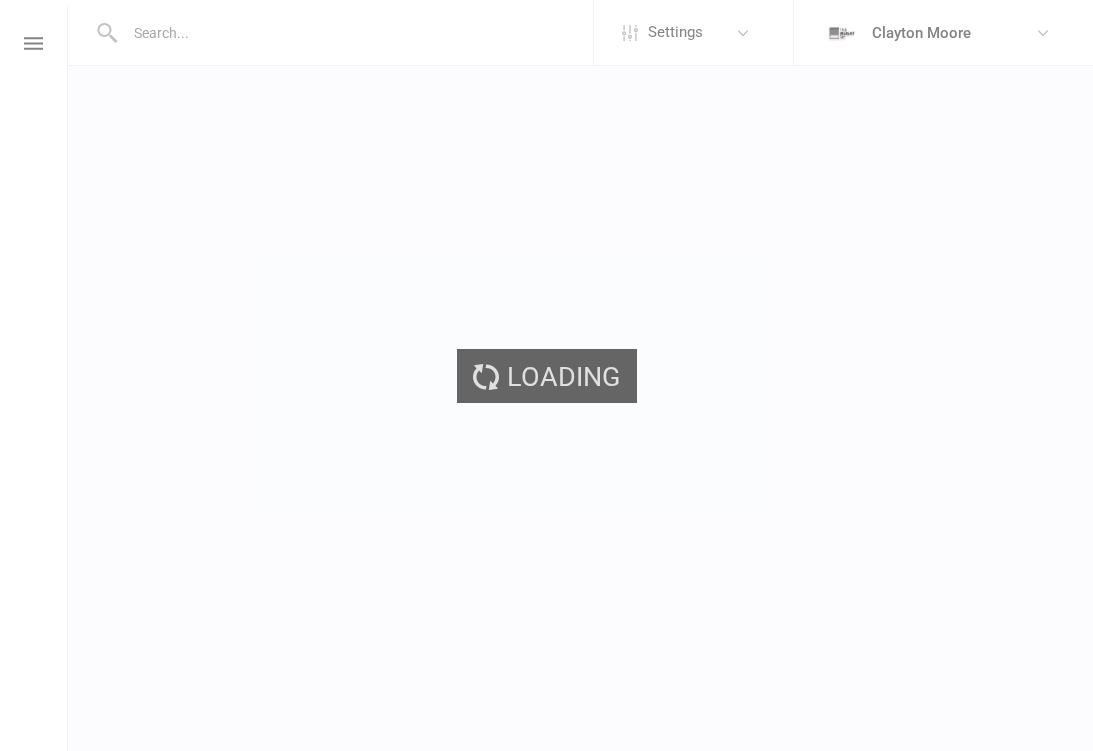 scroll, scrollTop: 0, scrollLeft: 0, axis: both 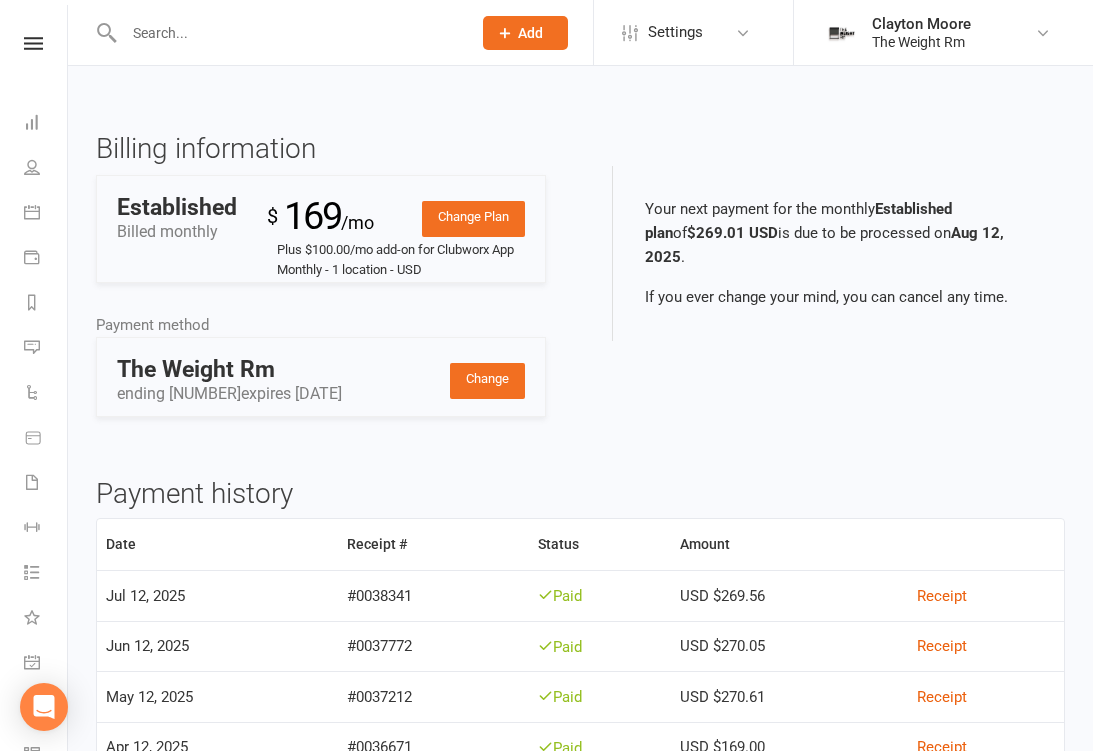 click at bounding box center [107, 33] 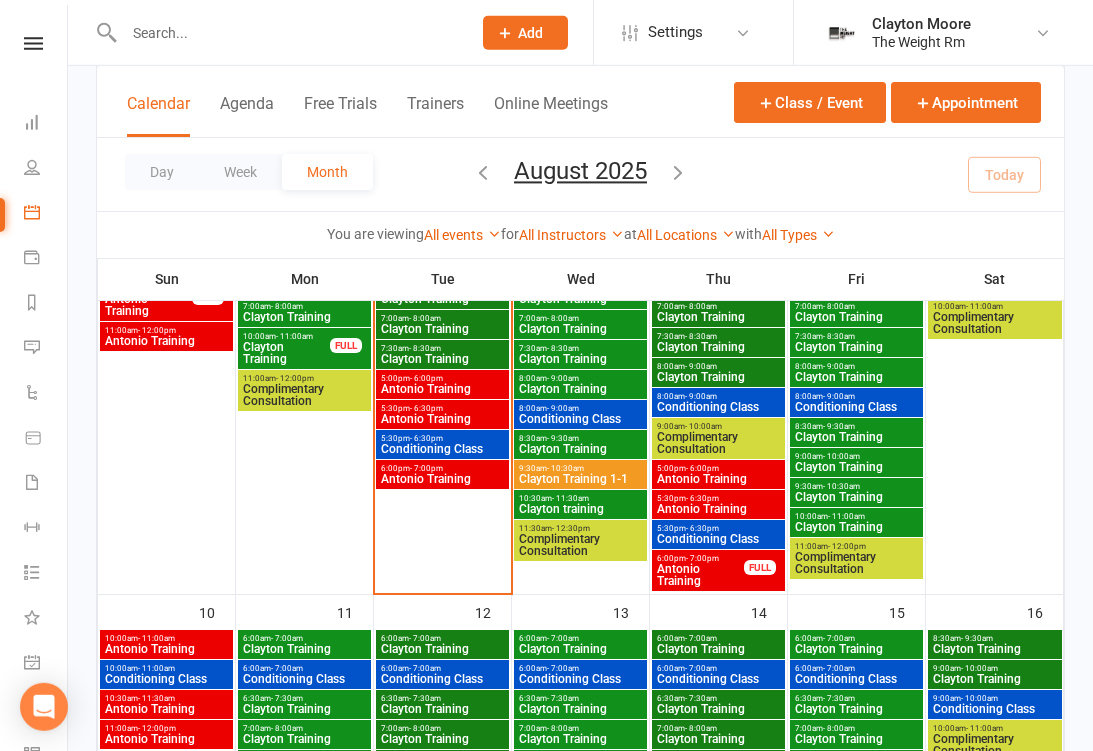 click on "Antonio Training" at bounding box center (442, 389) 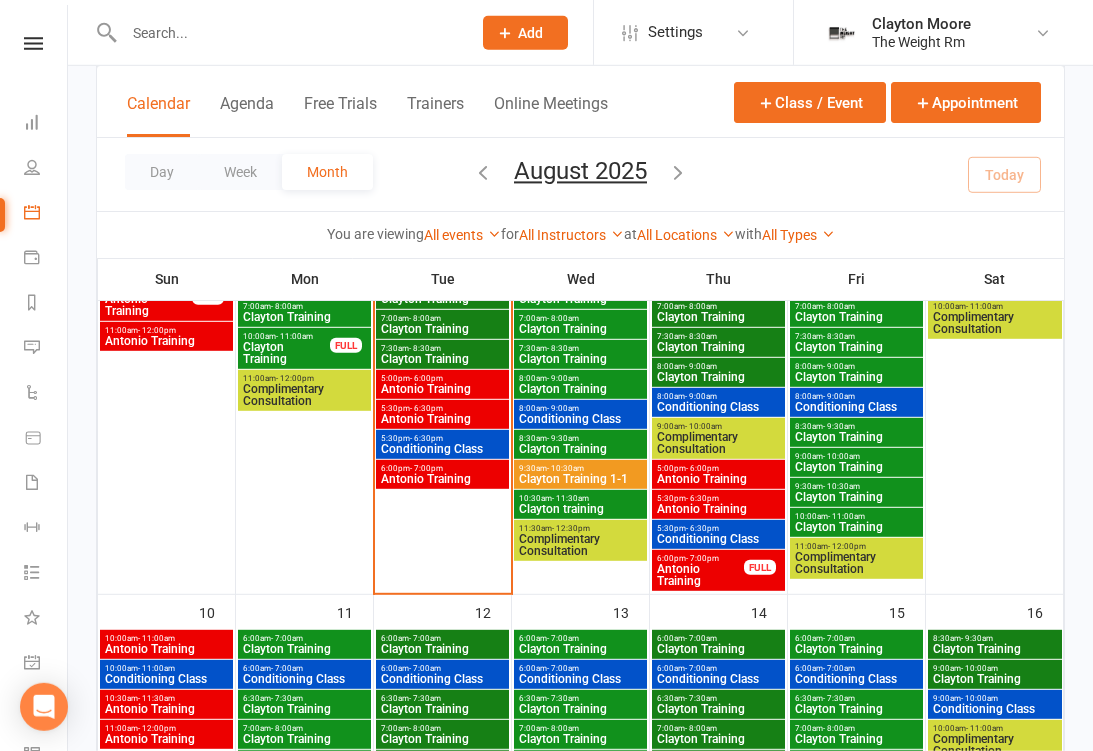 scroll, scrollTop: 687, scrollLeft: 0, axis: vertical 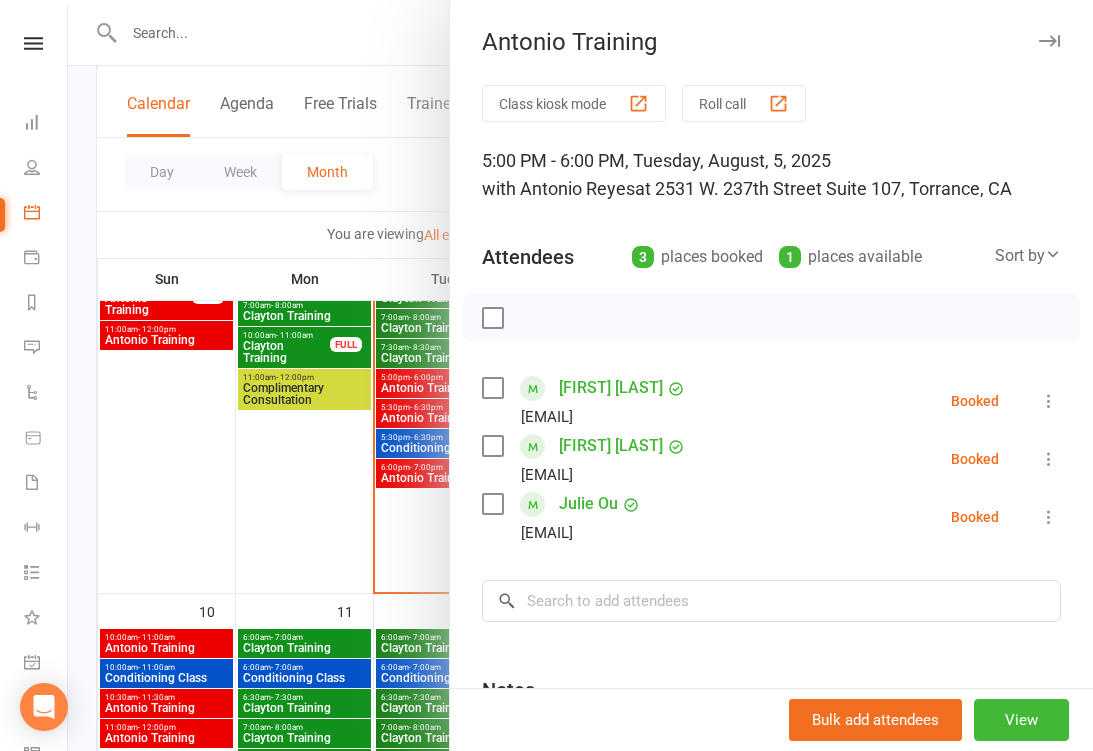 click at bounding box center [580, 375] 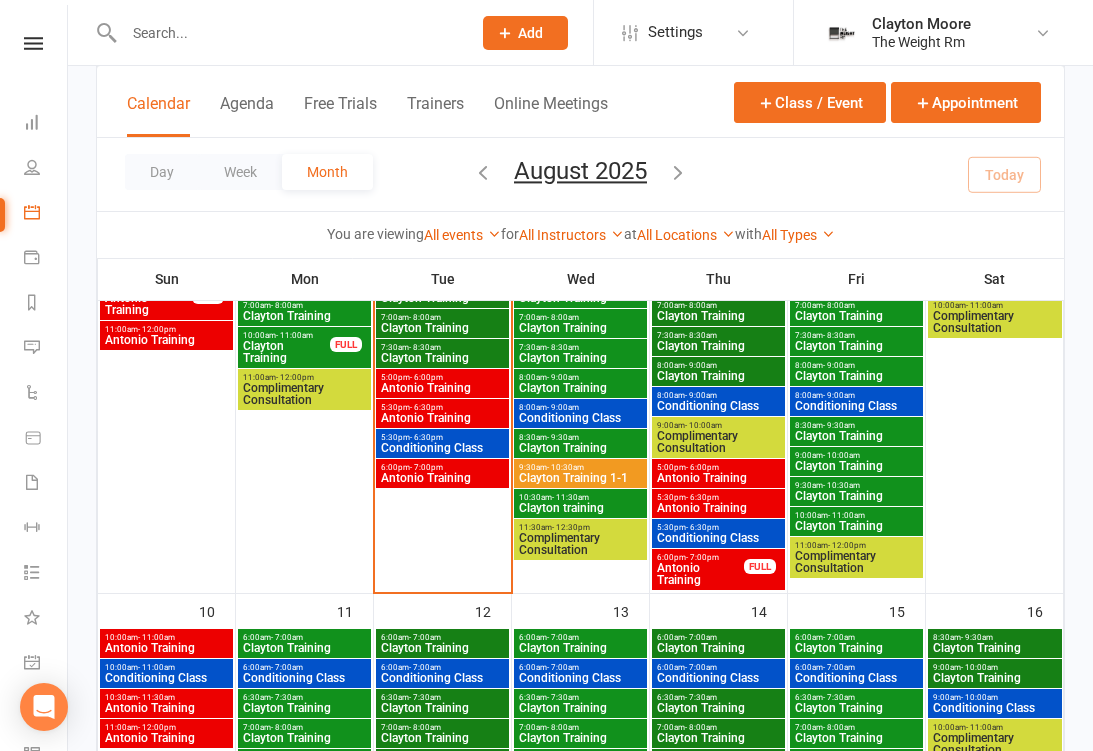 click on "Antonio Training" at bounding box center [442, 418] 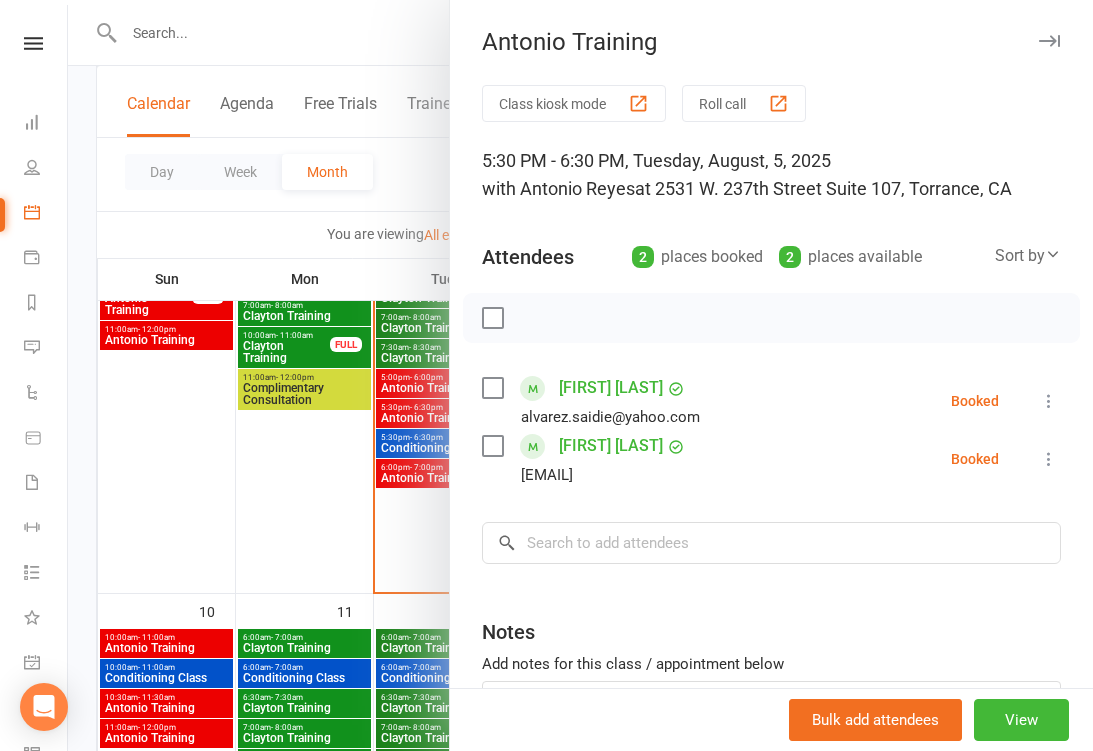 click at bounding box center [580, 375] 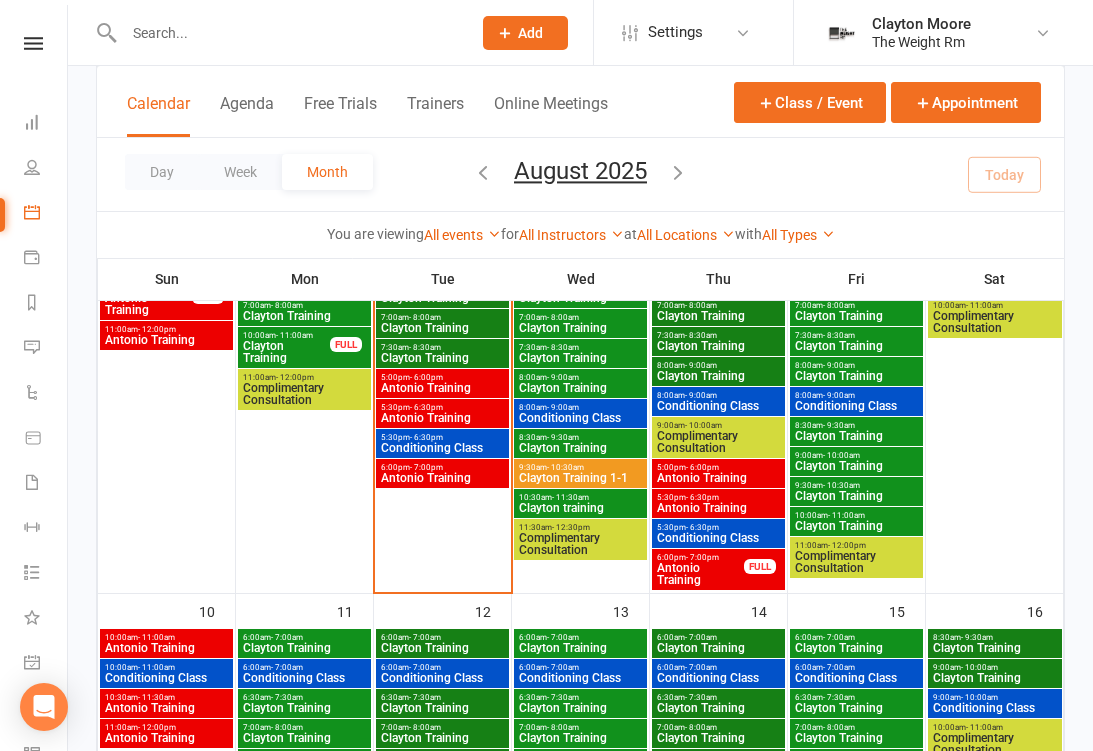 click on "Antonio Training" at bounding box center [442, 478] 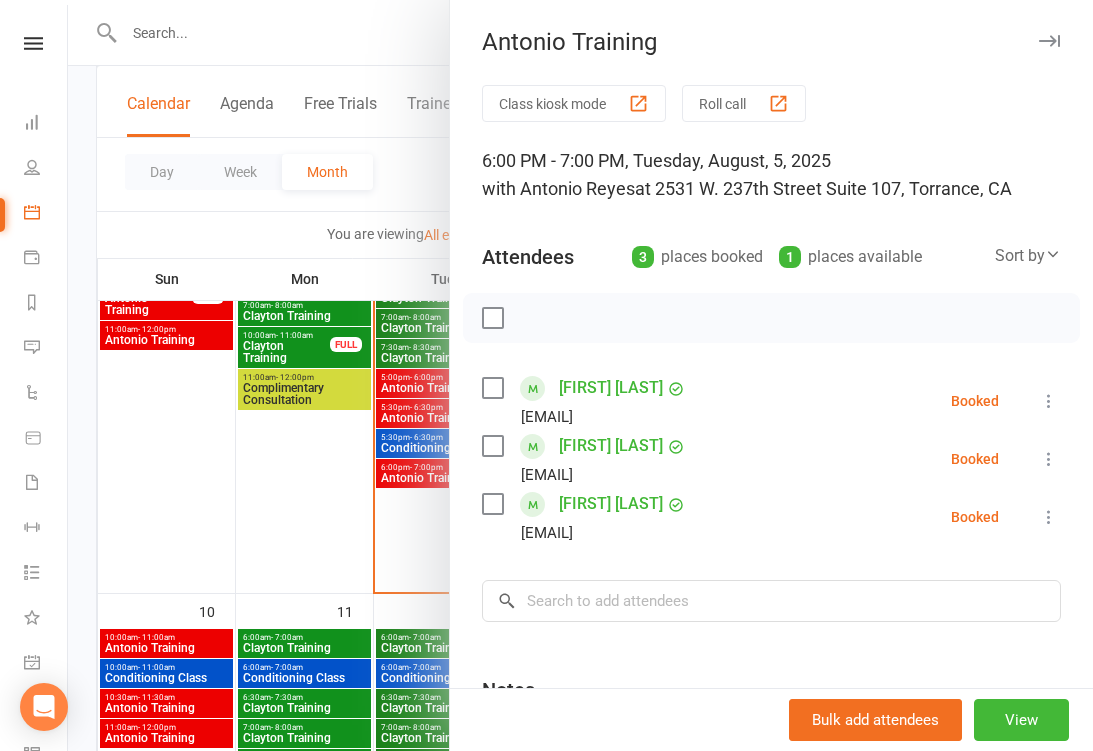click at bounding box center (580, 375) 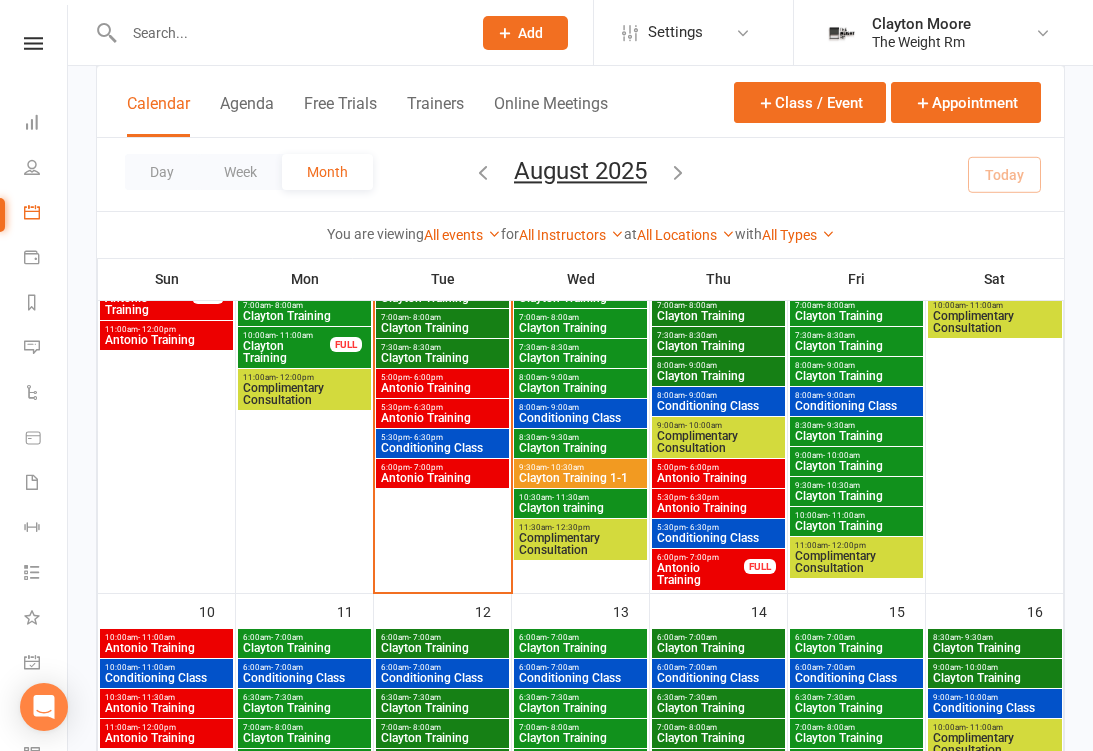 click on "Conditioning Class" at bounding box center [442, 448] 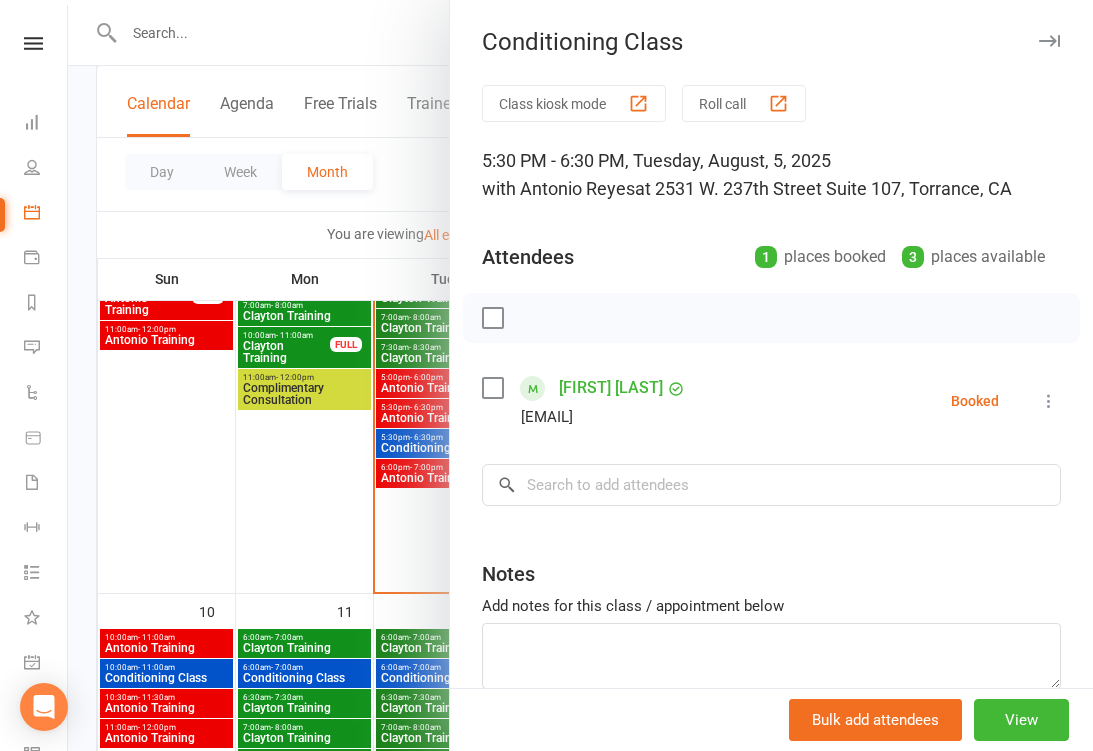 click at bounding box center [580, 375] 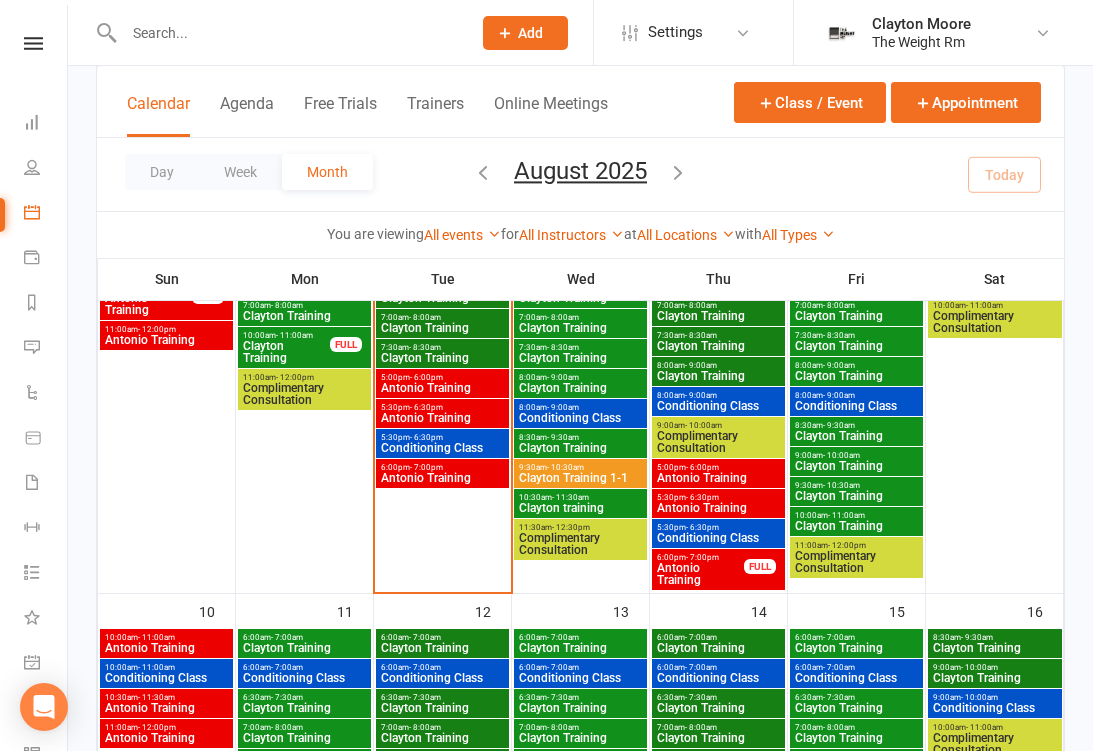 click on "Antonio Training" at bounding box center (442, 418) 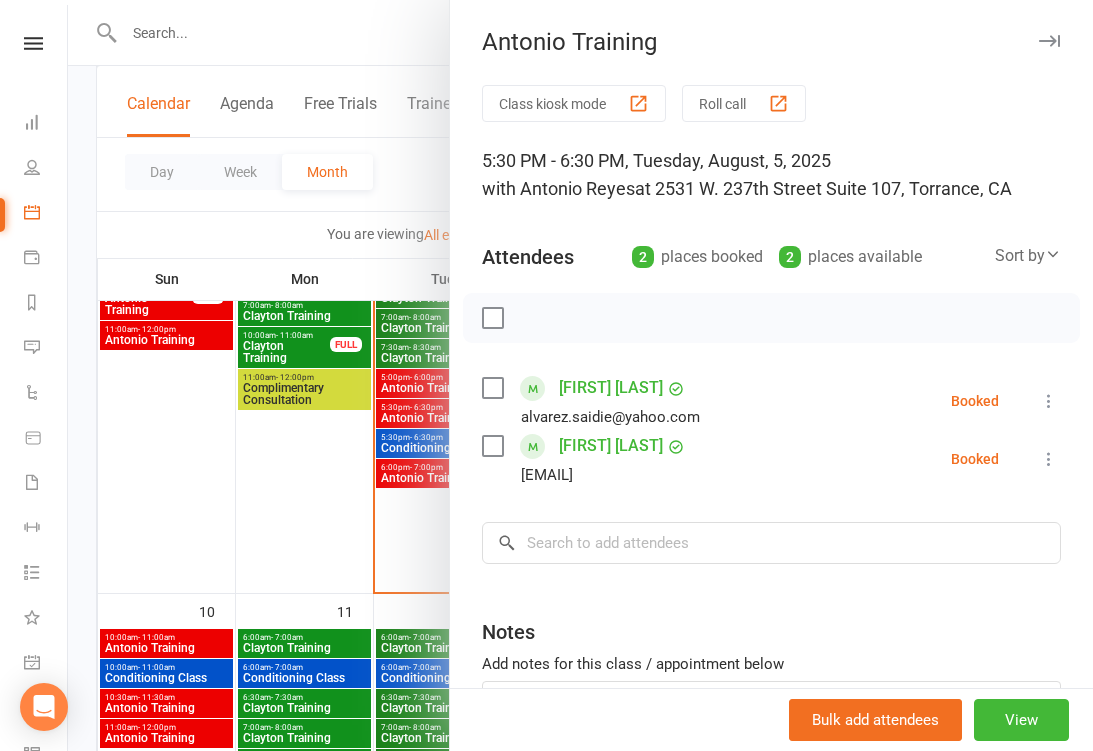 click at bounding box center [580, 375] 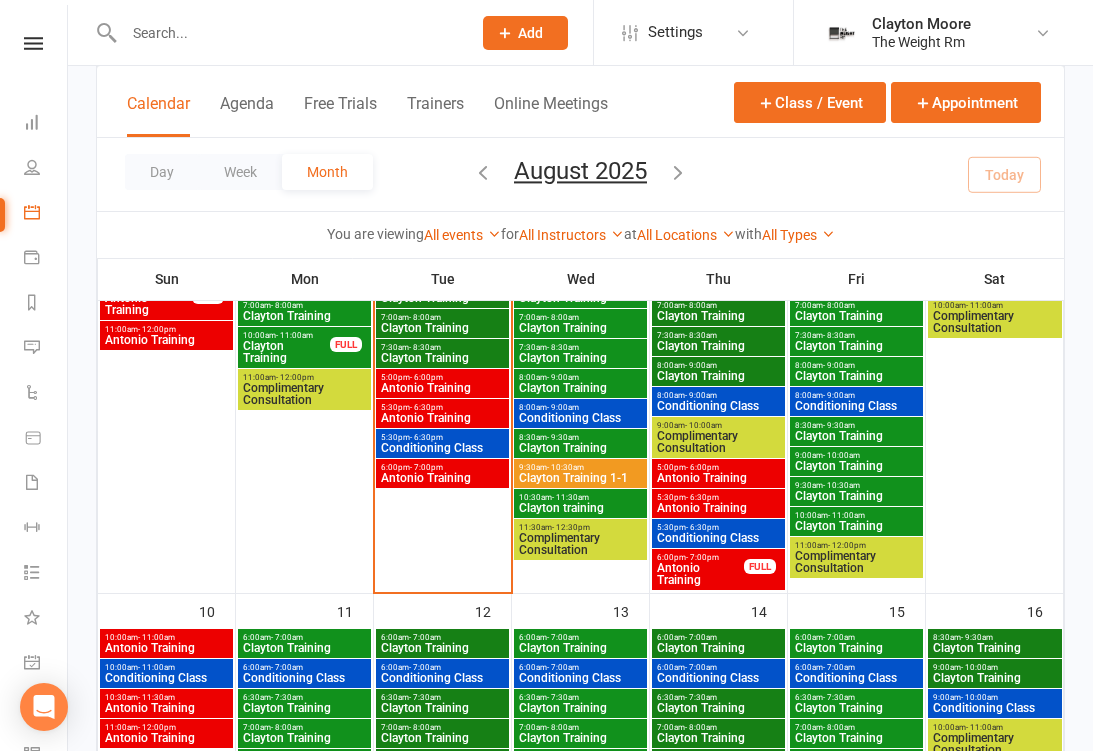click on "Antonio Training" at bounding box center (442, 418) 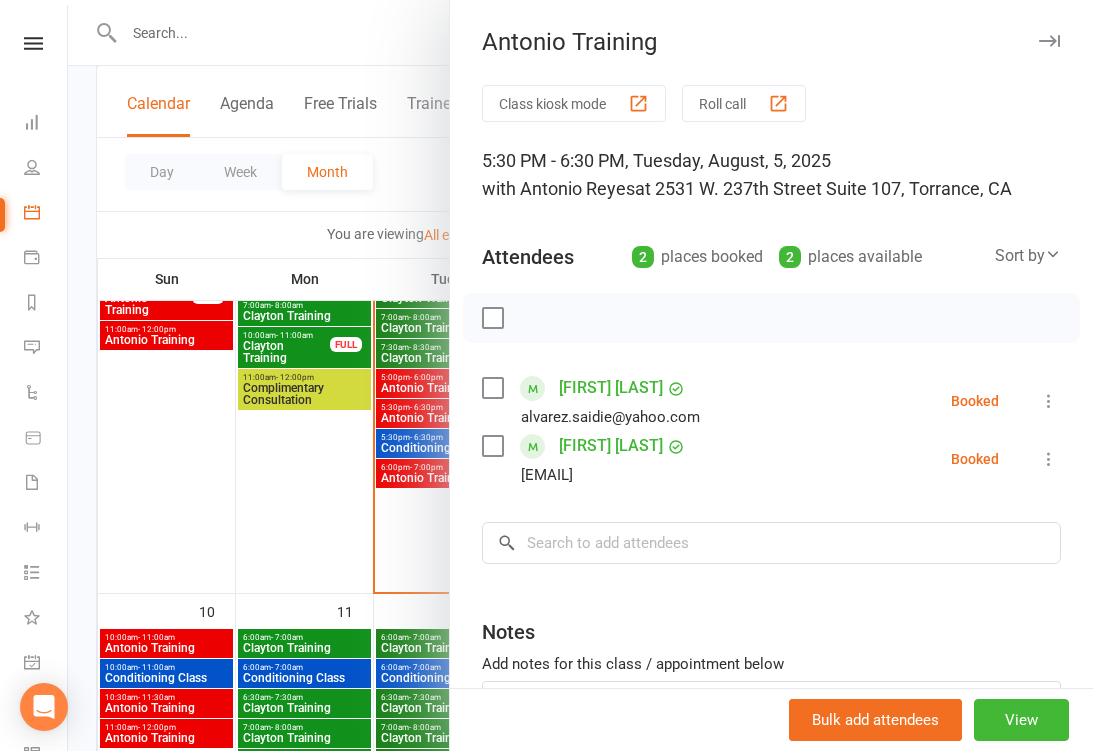 click at bounding box center (580, 375) 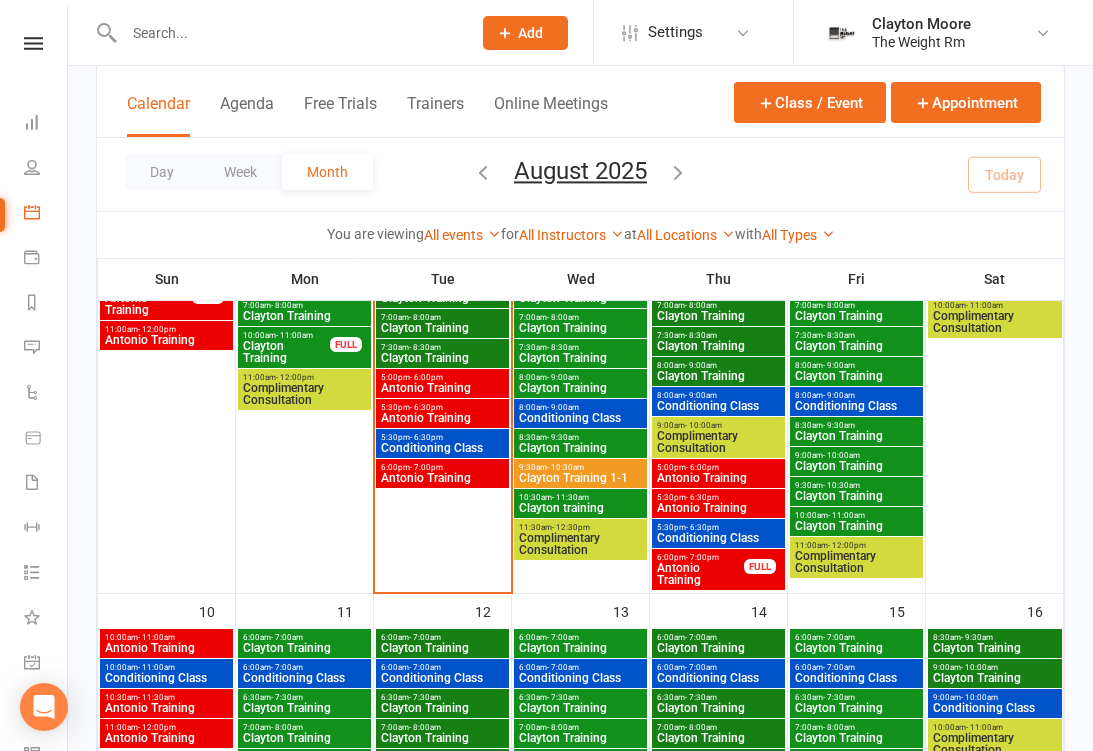 click on "Antonio Training" at bounding box center [442, 388] 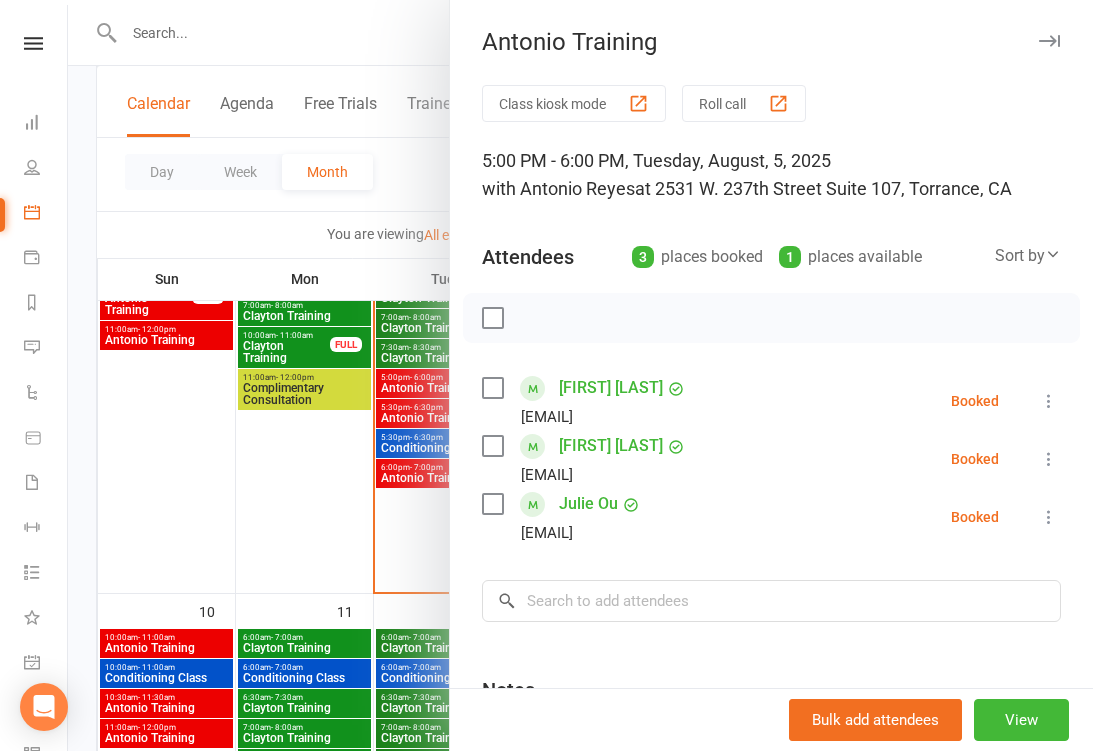 click at bounding box center (580, 375) 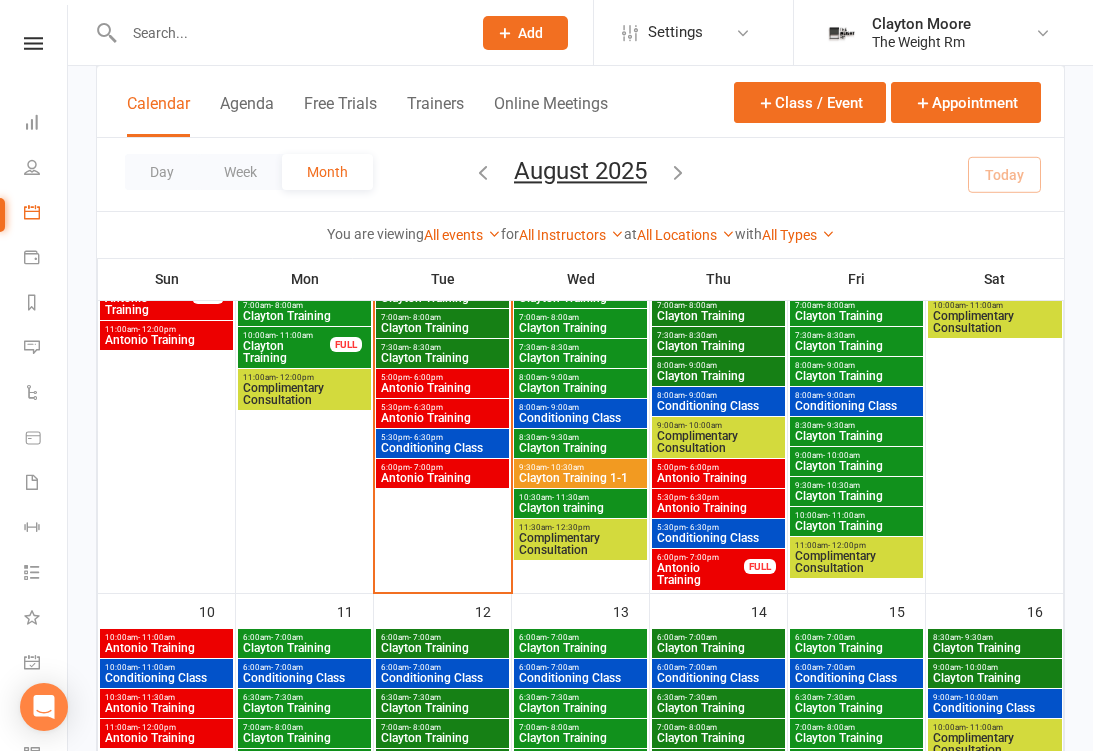 click on "Antonio Training" at bounding box center [442, 388] 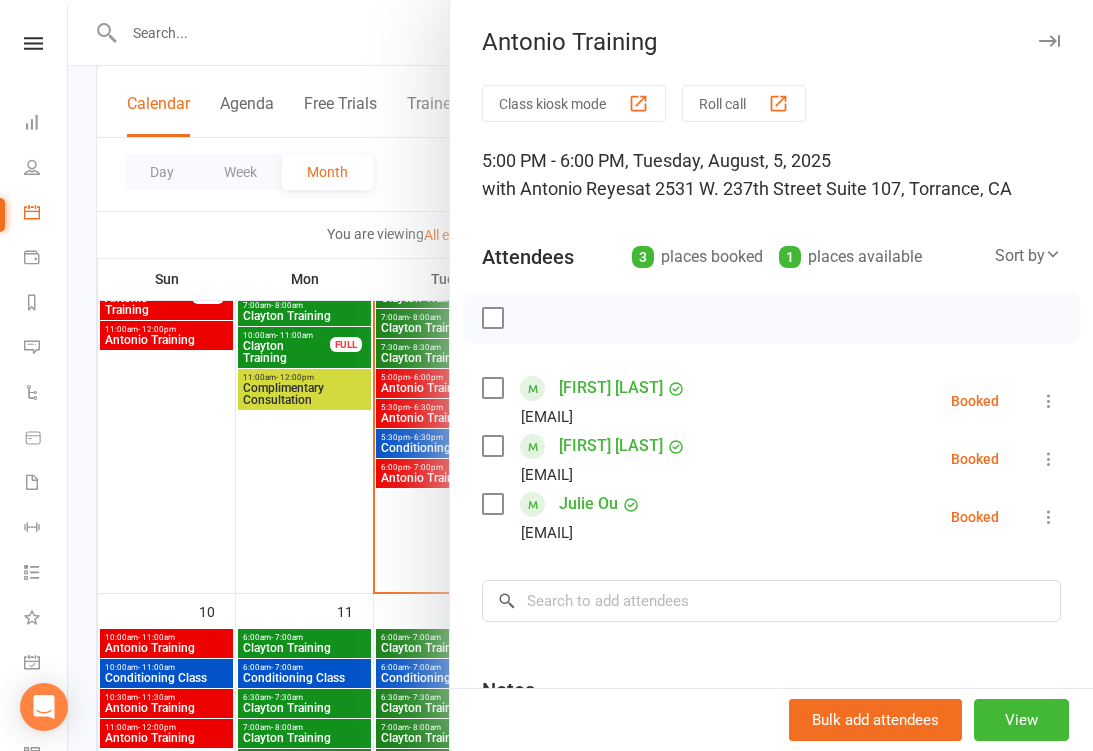 click at bounding box center [580, 375] 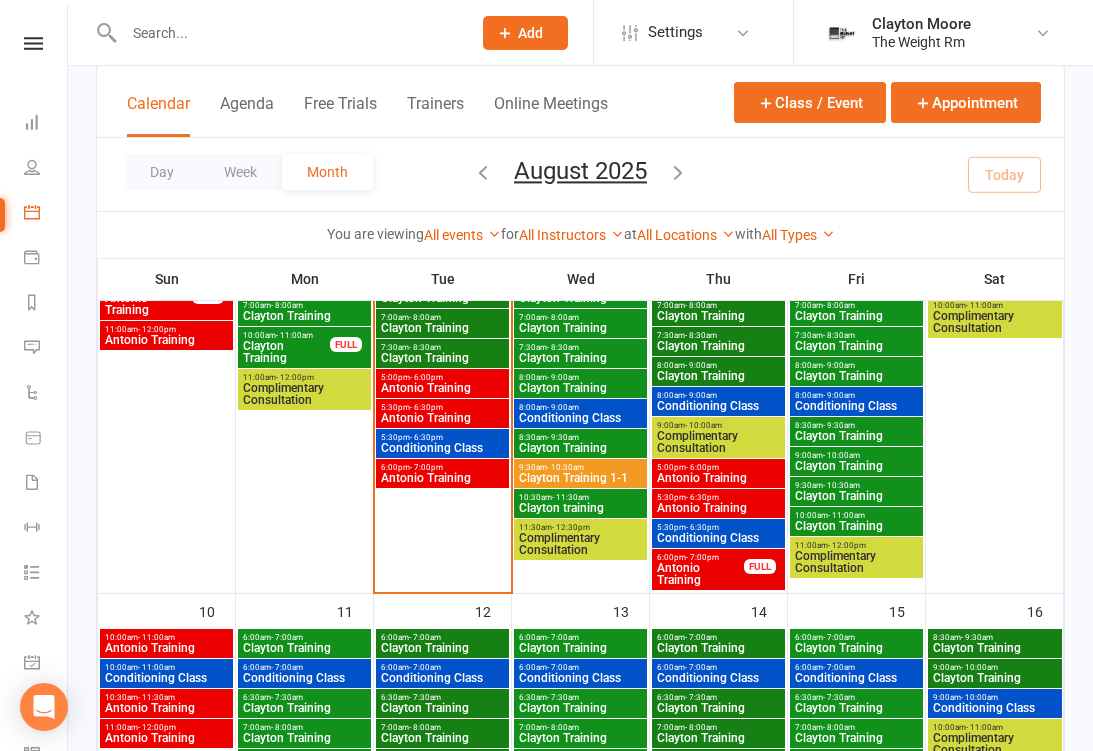 click on "5:30pm  - 6:30pm" at bounding box center [442, 407] 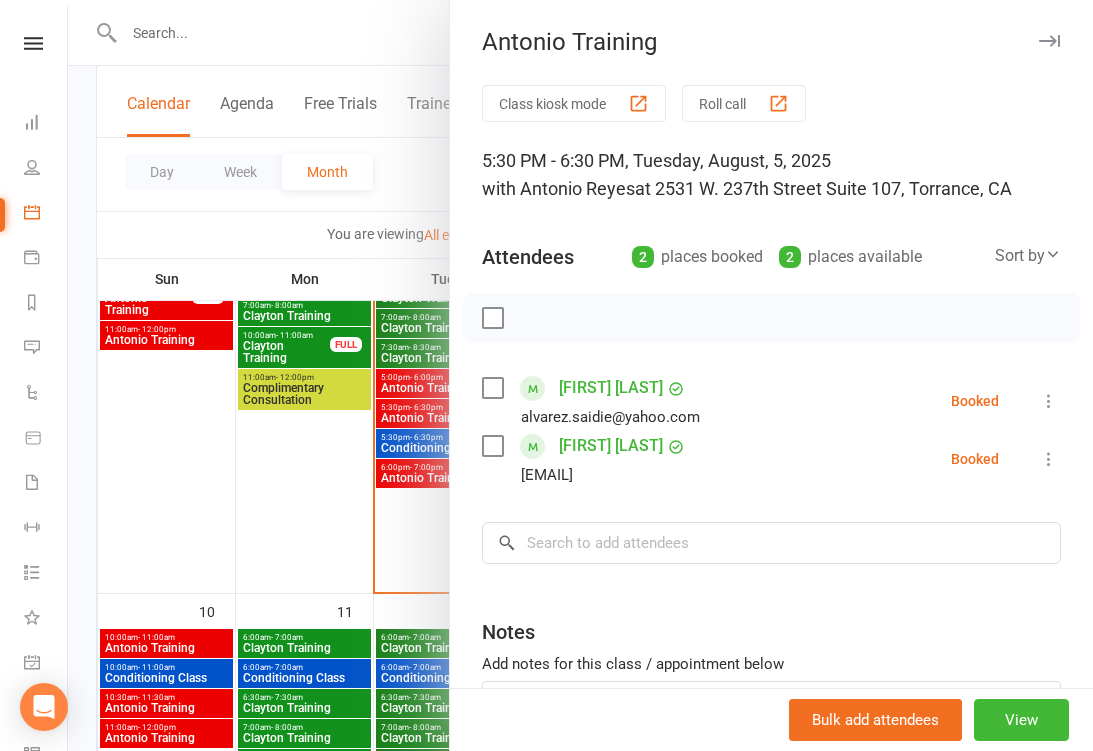 click at bounding box center (580, 375) 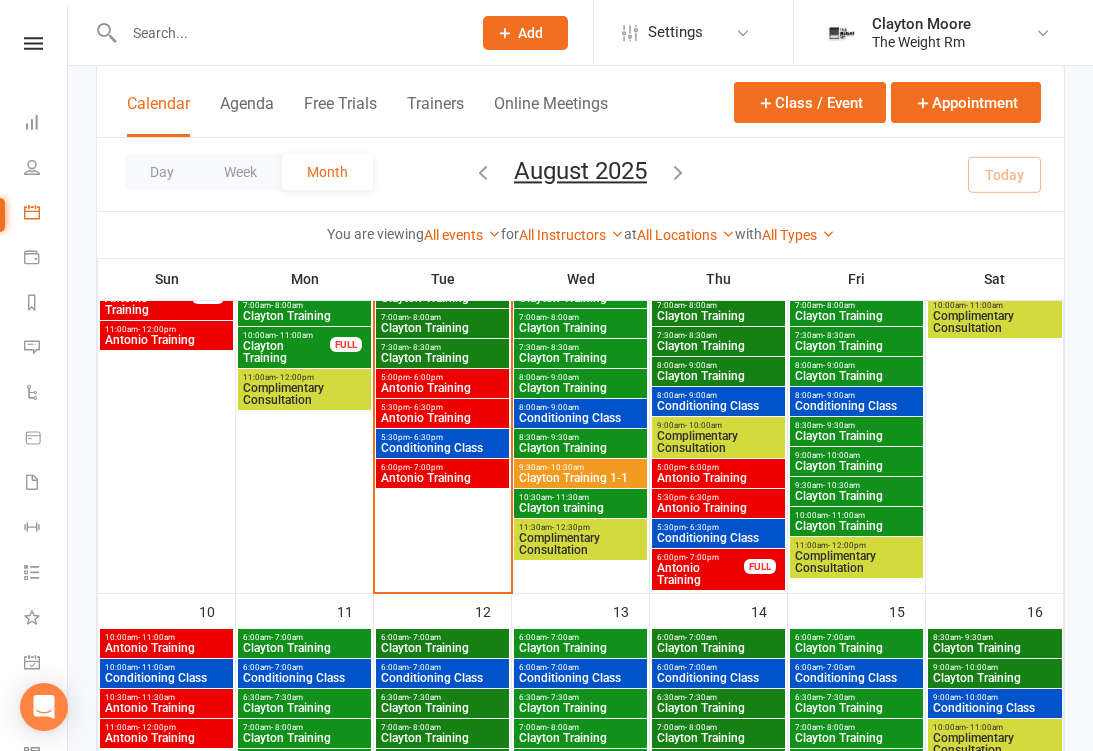 click on "Antonio Training" at bounding box center [442, 478] 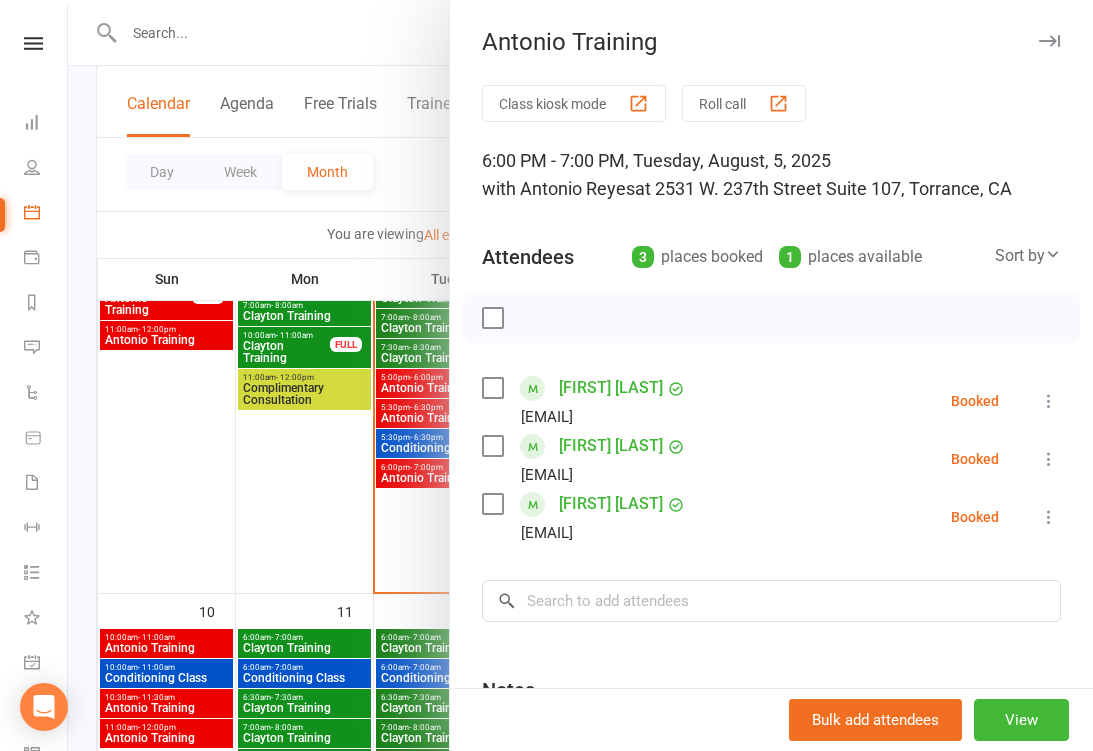 click at bounding box center (580, 375) 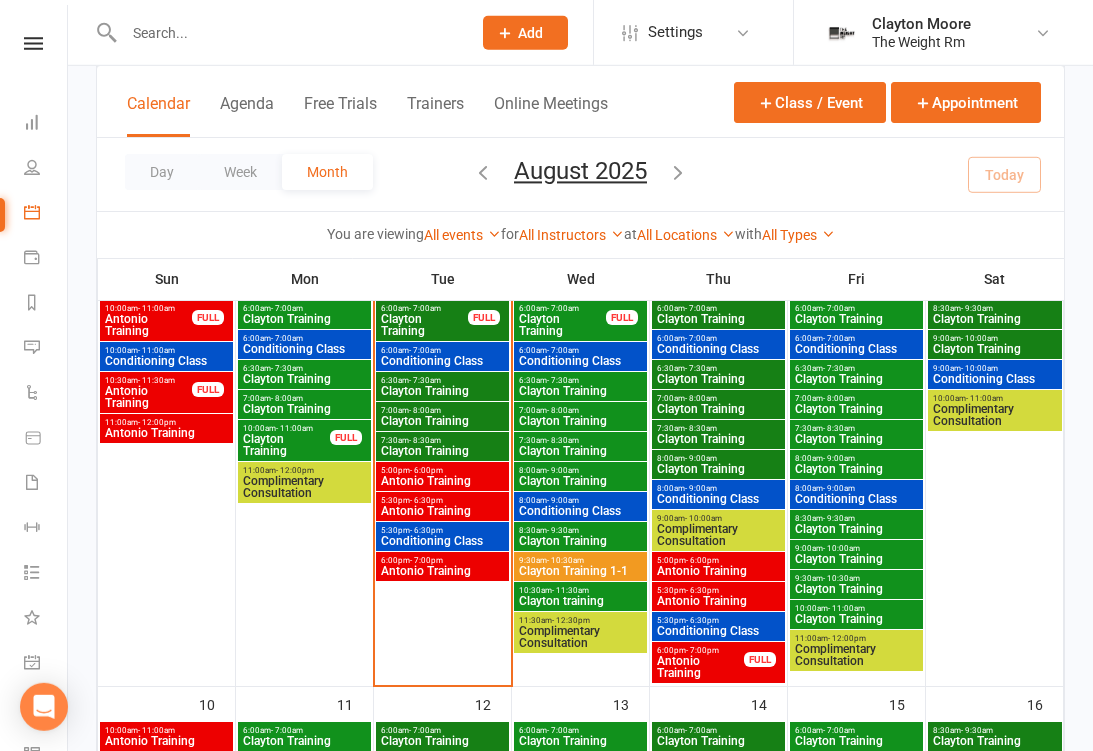 scroll, scrollTop: 596, scrollLeft: 0, axis: vertical 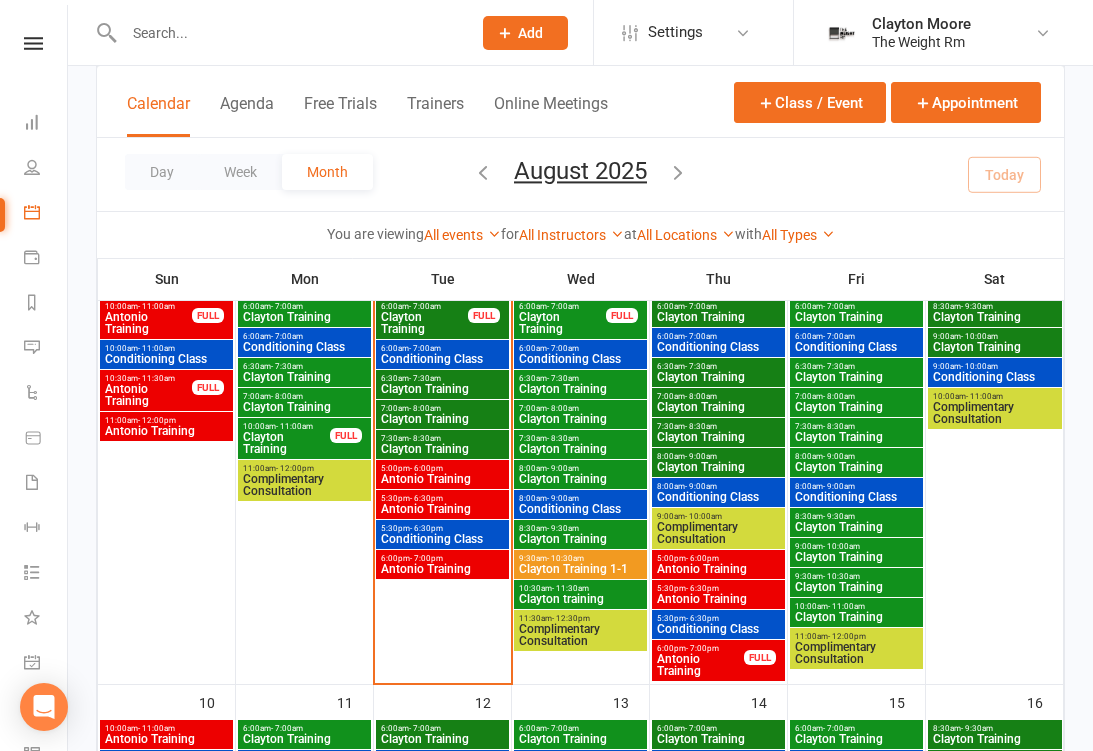 click on "Antonio Training" at bounding box center (718, 569) 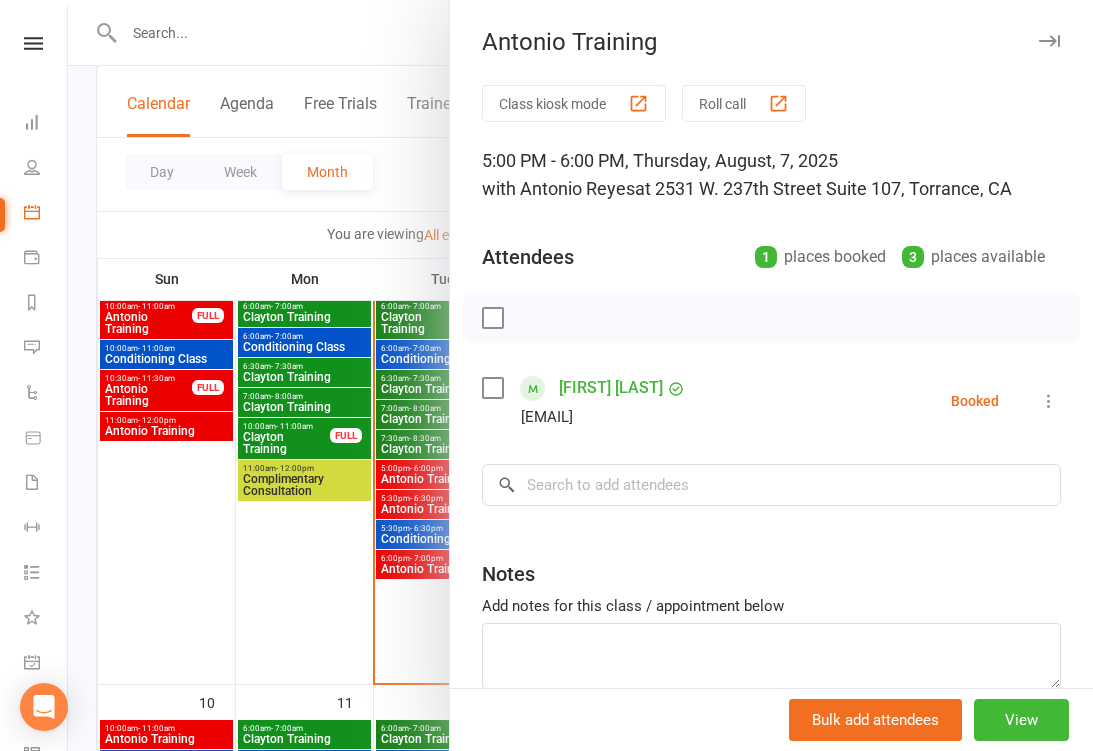 click at bounding box center [580, 375] 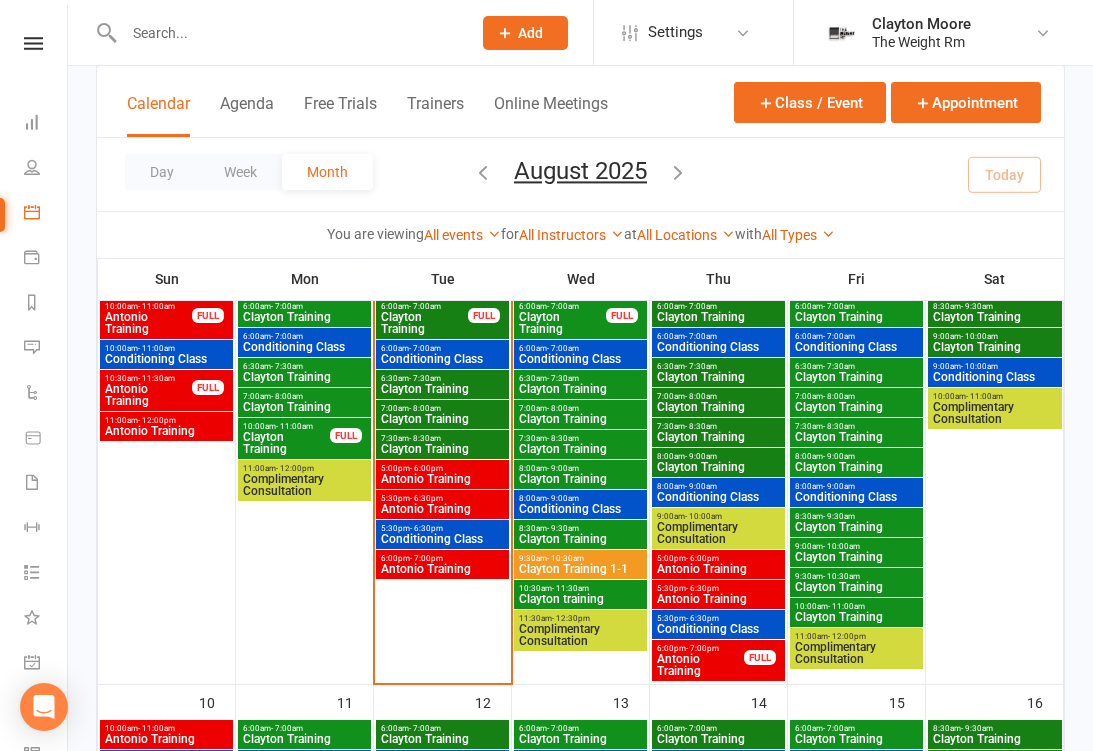 click on "- 6:30pm" at bounding box center [702, 588] 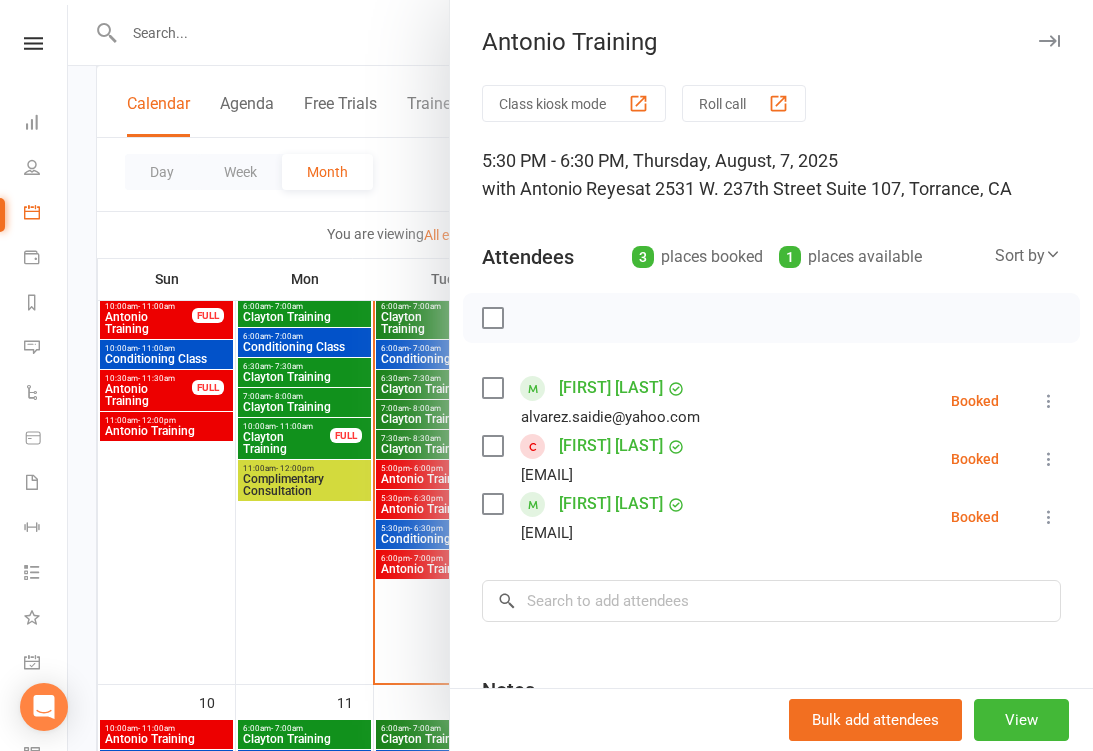click at bounding box center [580, 375] 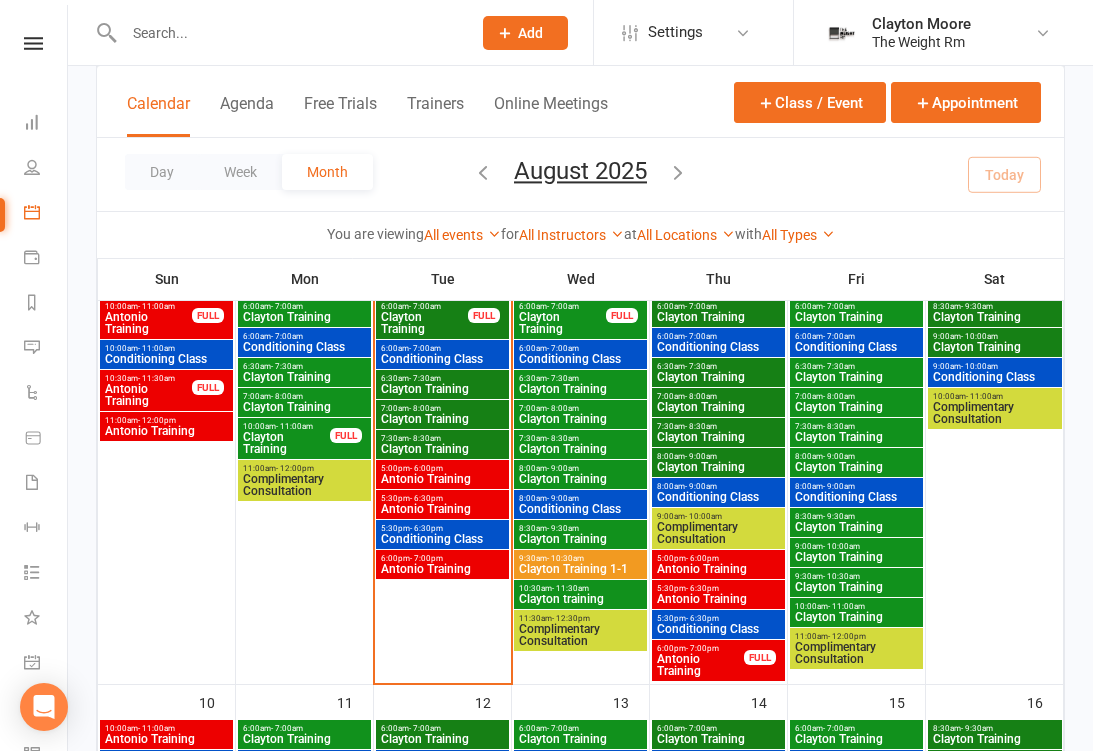 click on "Antonio Training" at bounding box center [700, 665] 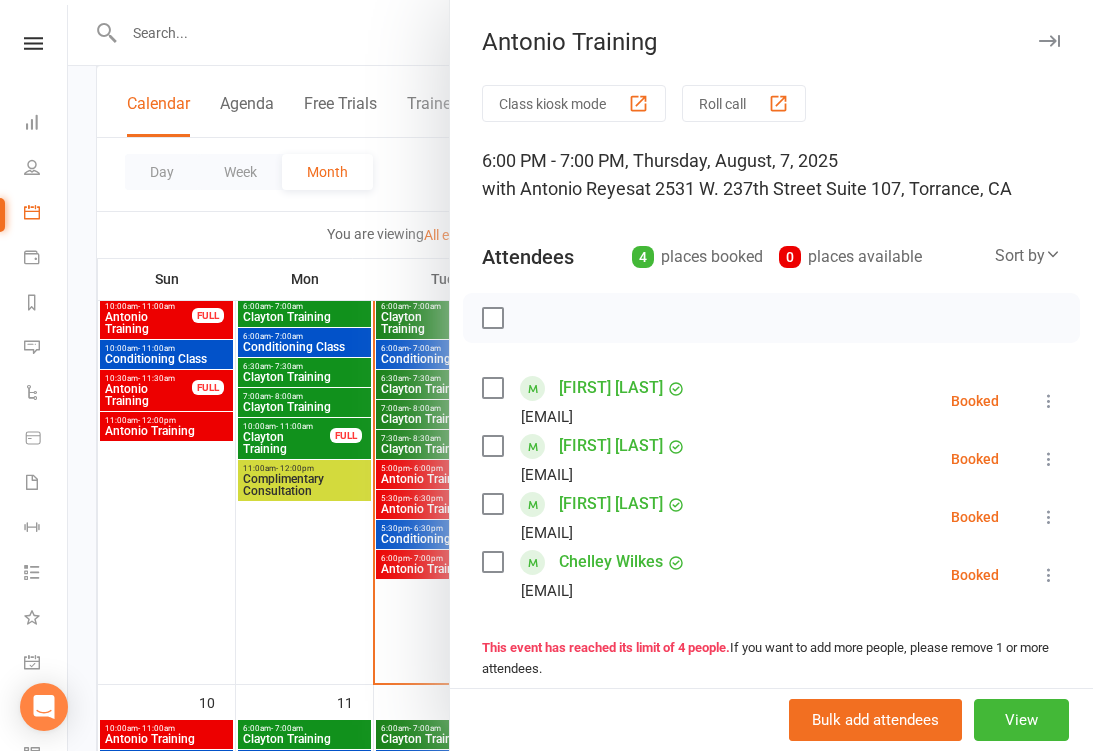 click at bounding box center (580, 375) 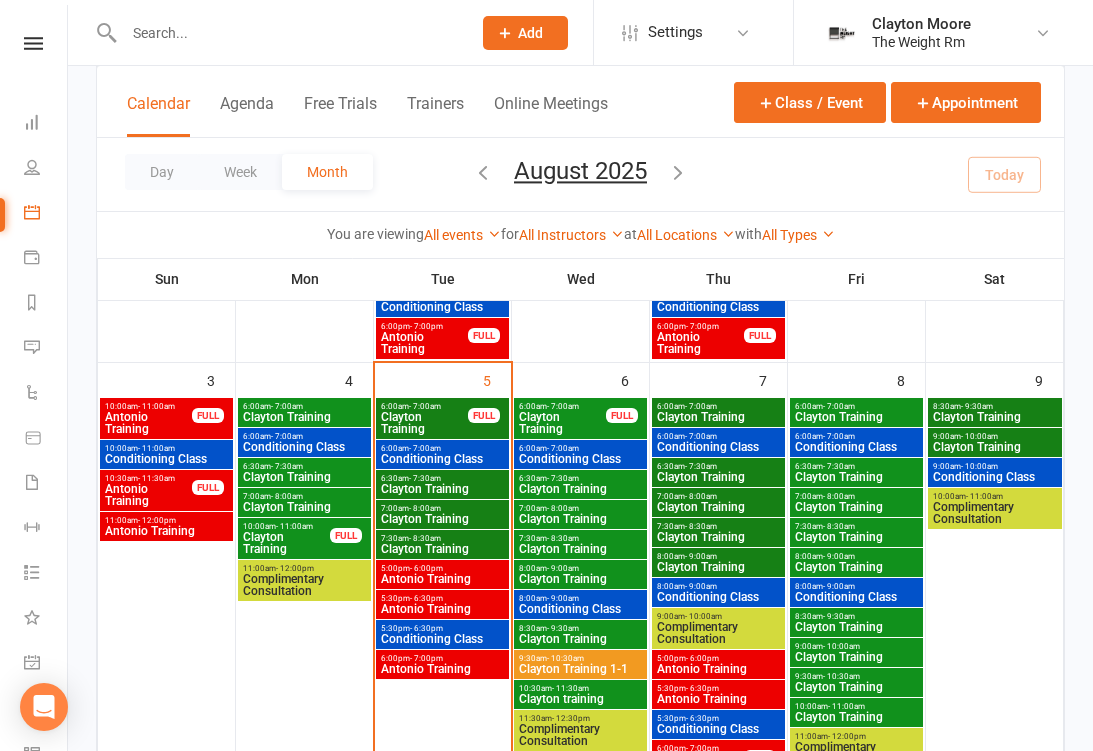 scroll, scrollTop: 497, scrollLeft: 0, axis: vertical 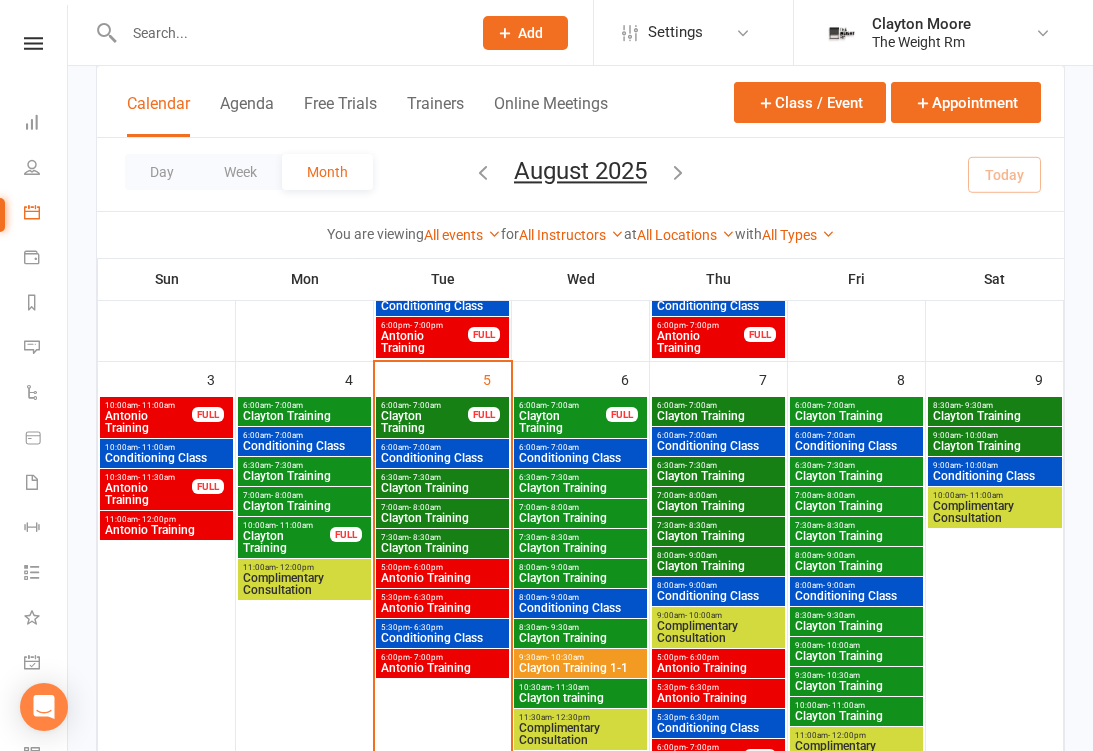 click on "Clayton Training" at bounding box center (562, 422) 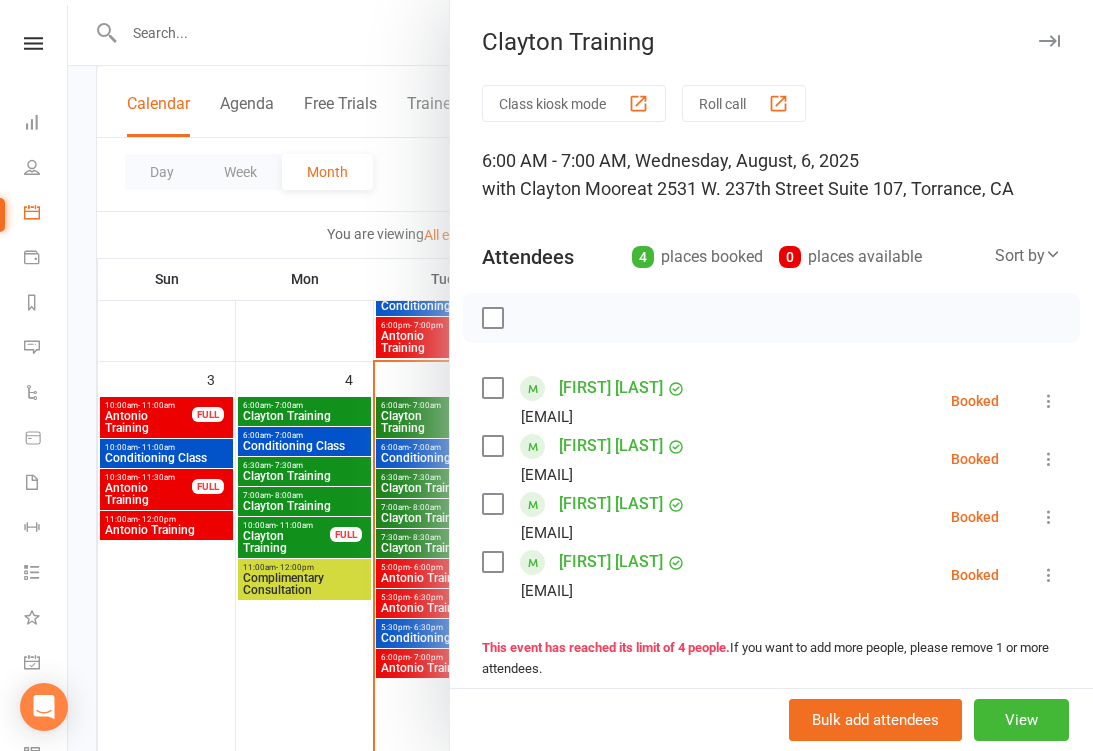 click at bounding box center [580, 375] 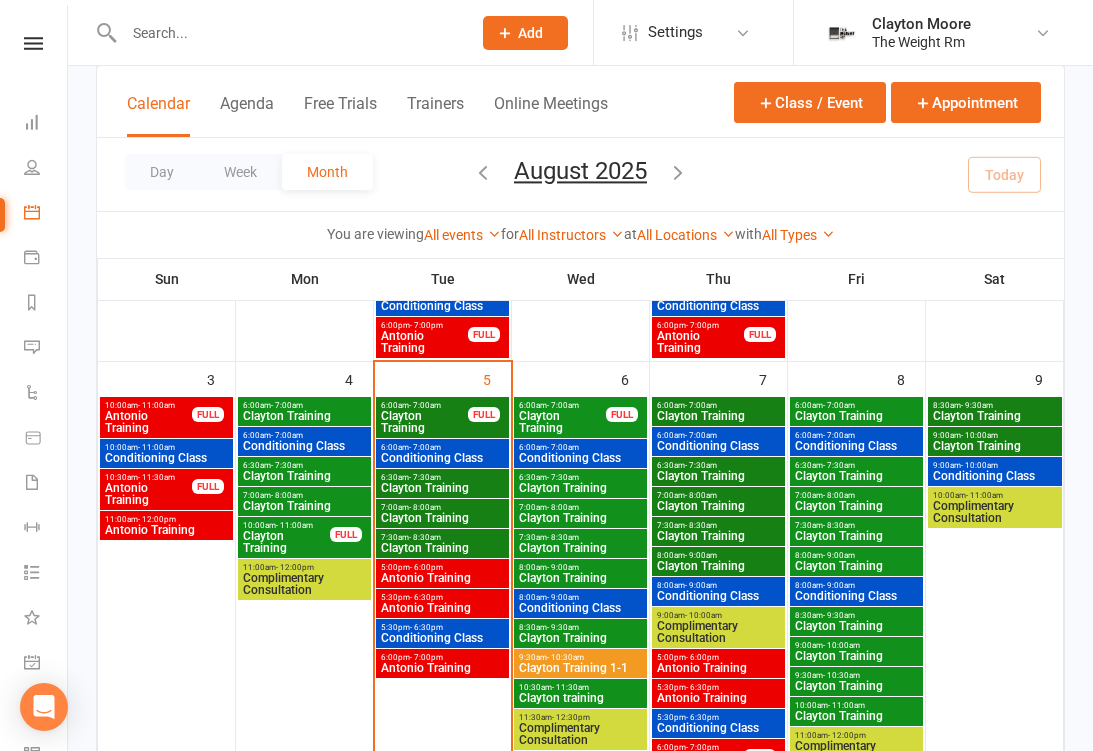 click on "6:00am  - 7:00am" at bounding box center (424, 405) 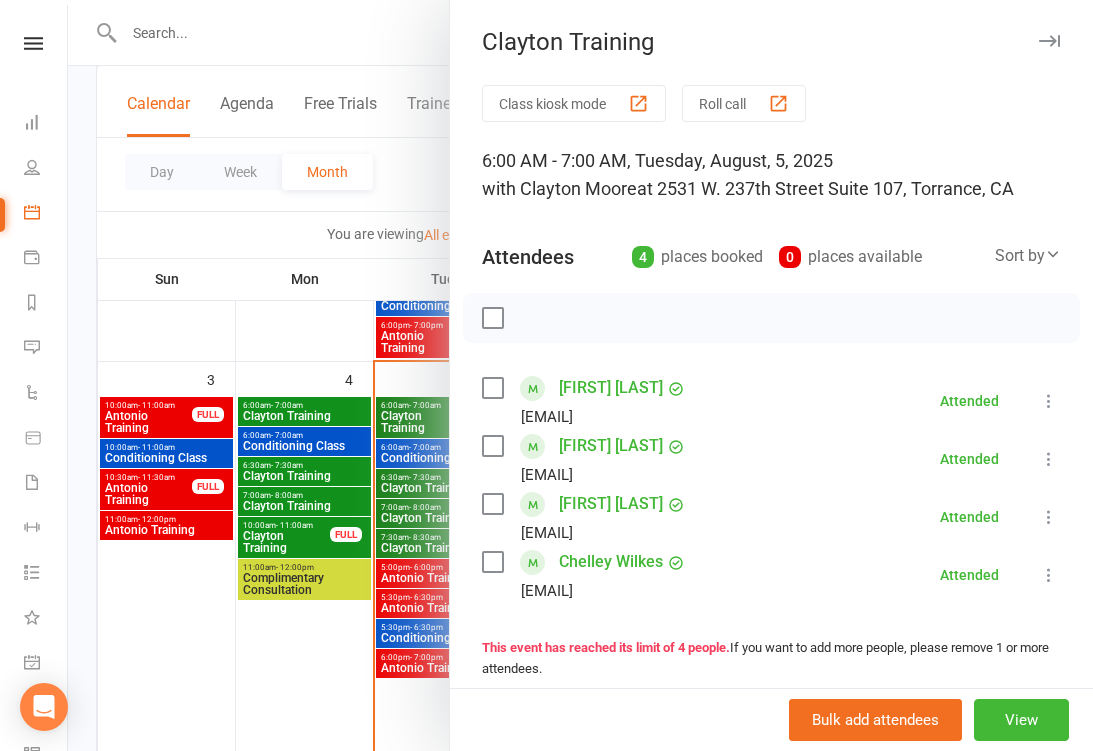 click at bounding box center [580, 375] 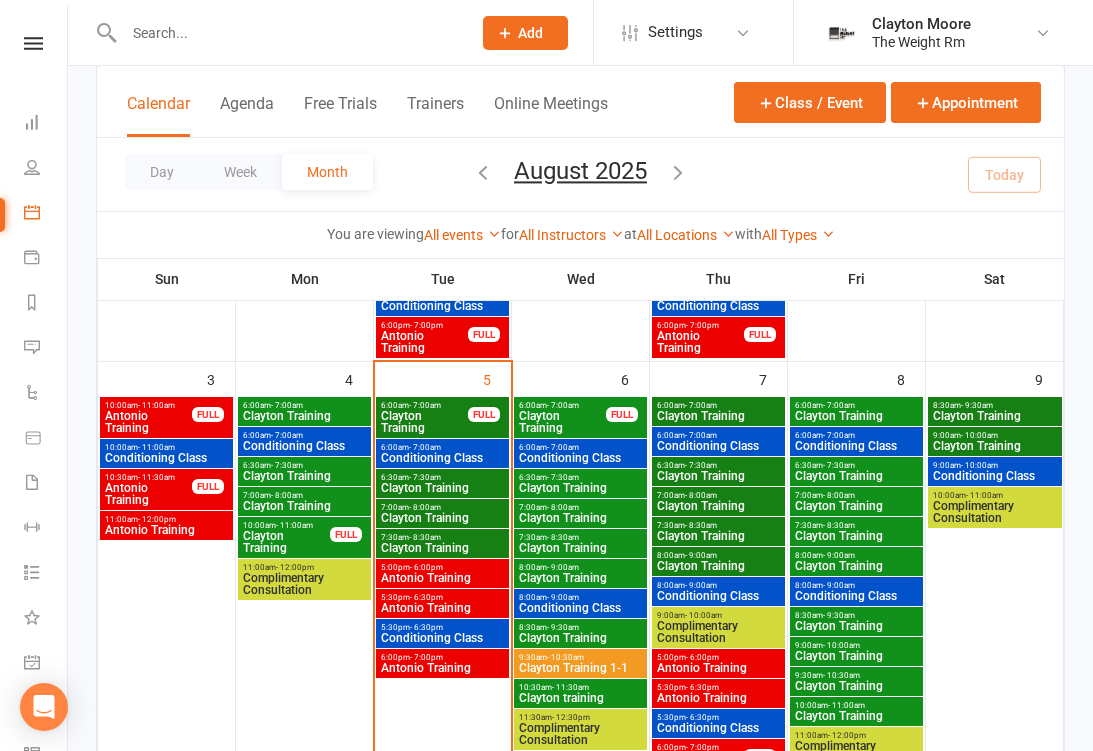 click on "Conditioning Class" at bounding box center [580, 458] 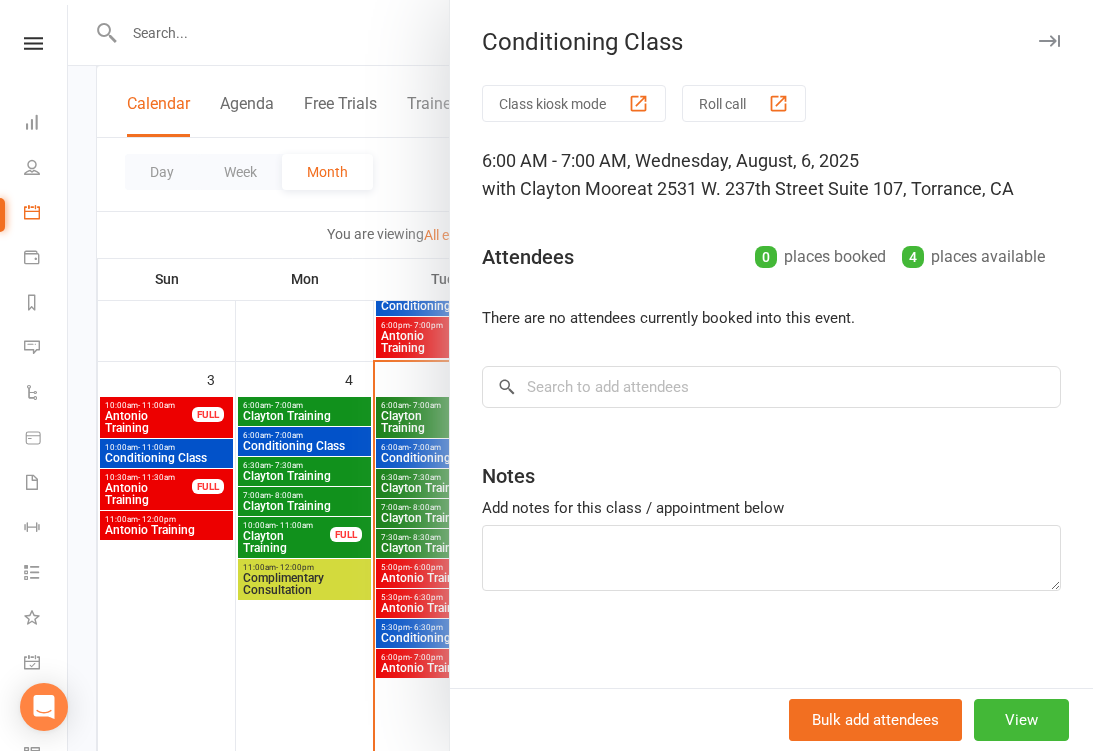click at bounding box center (580, 375) 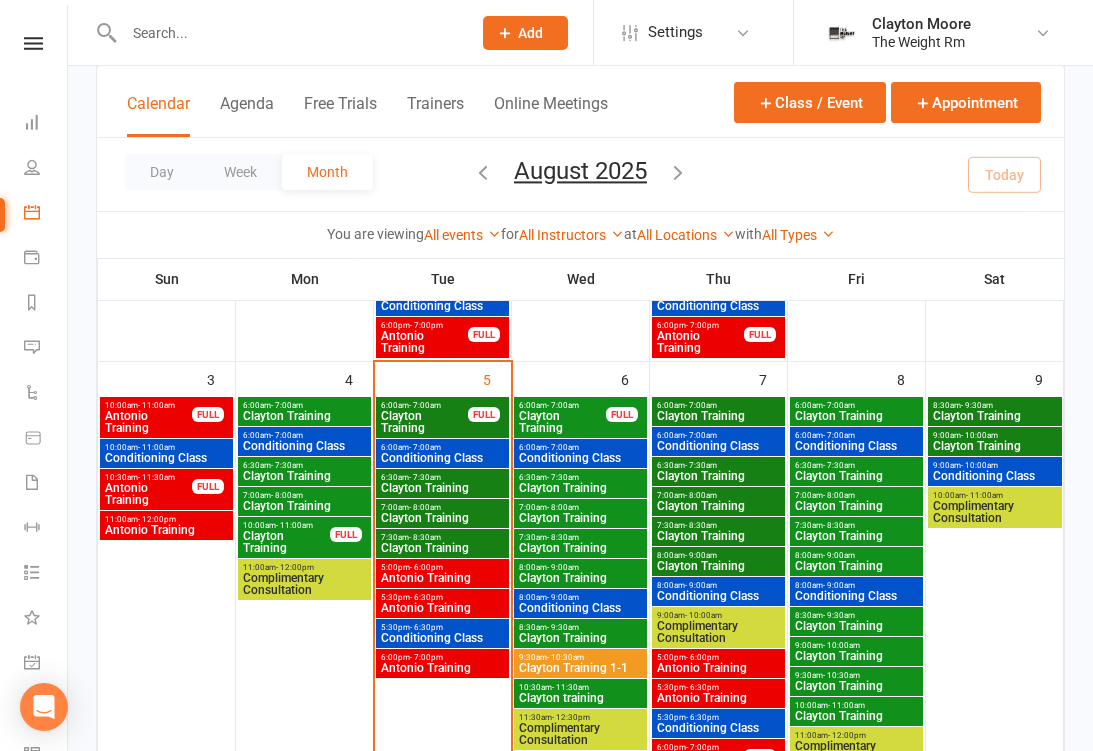 click on "Clayton Training" at bounding box center (718, 416) 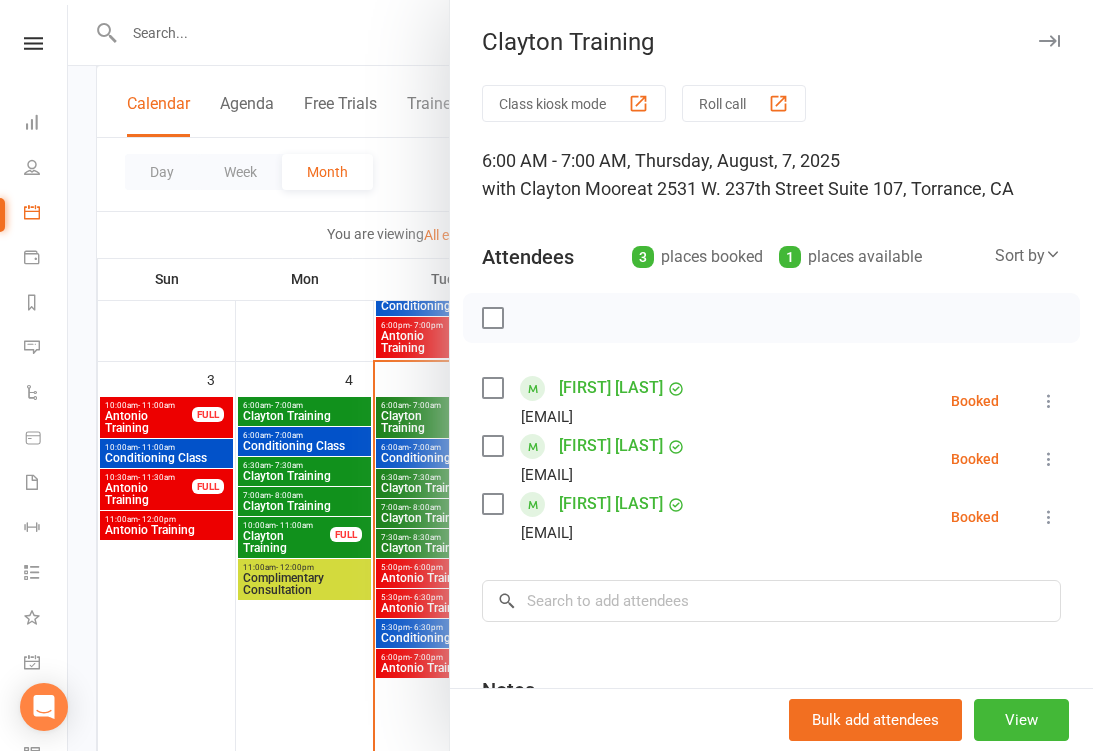 click at bounding box center (580, 375) 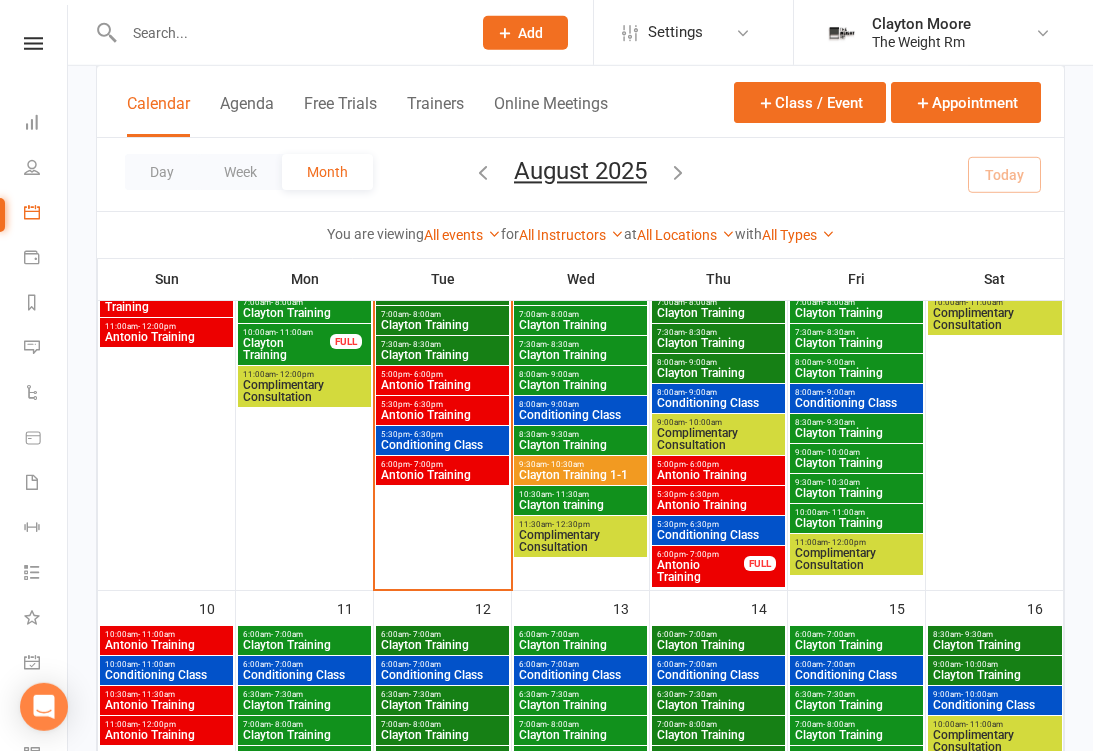 scroll, scrollTop: 686, scrollLeft: 0, axis: vertical 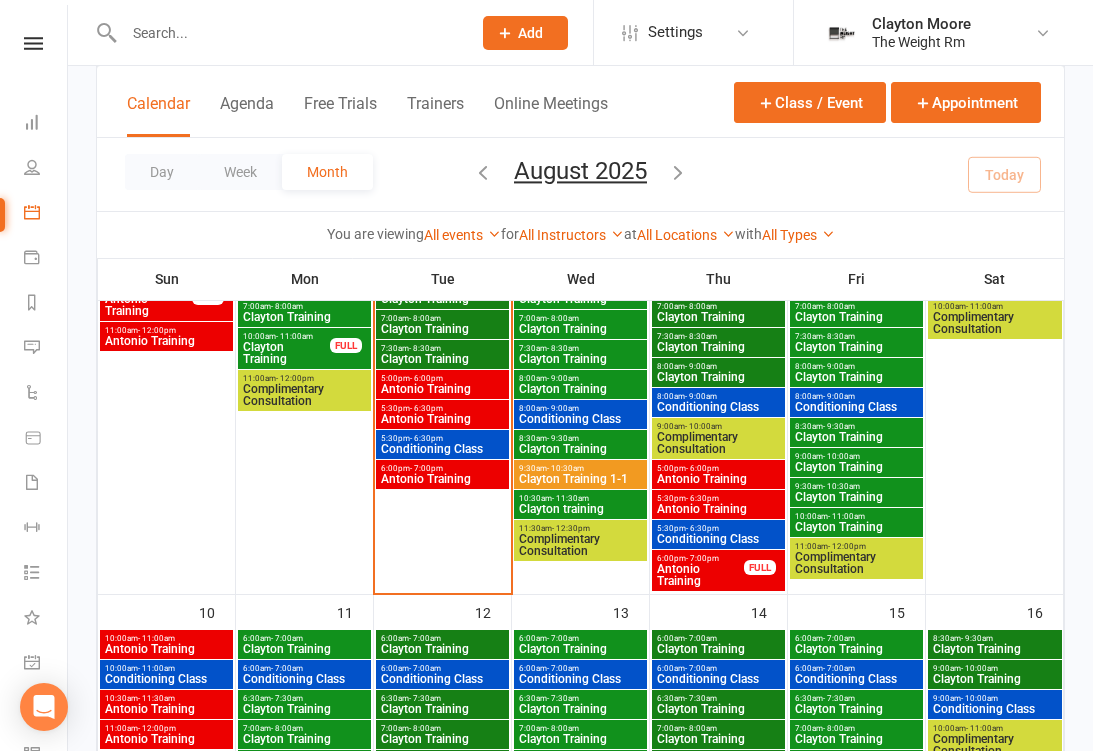 click on "Antonio Training" at bounding box center [442, 479] 